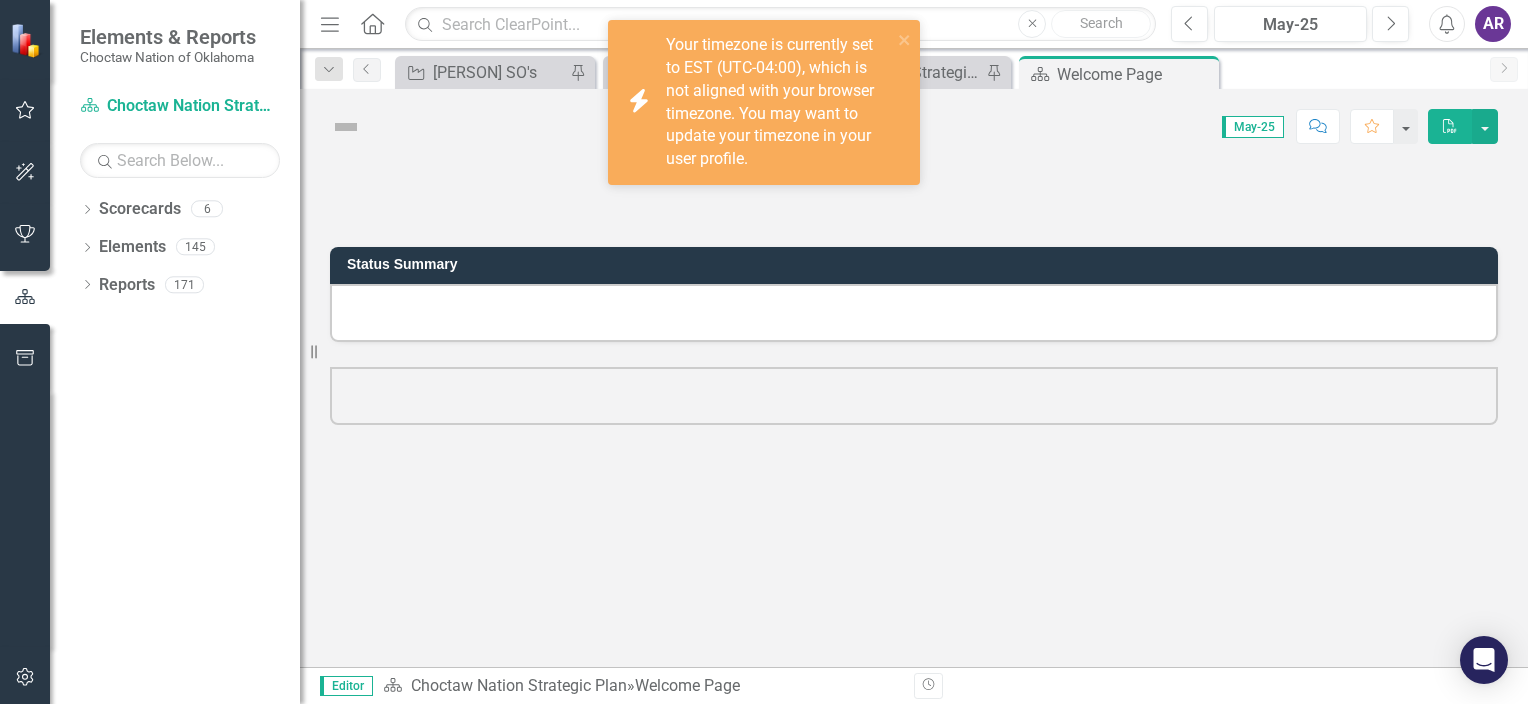 scroll, scrollTop: 0, scrollLeft: 0, axis: both 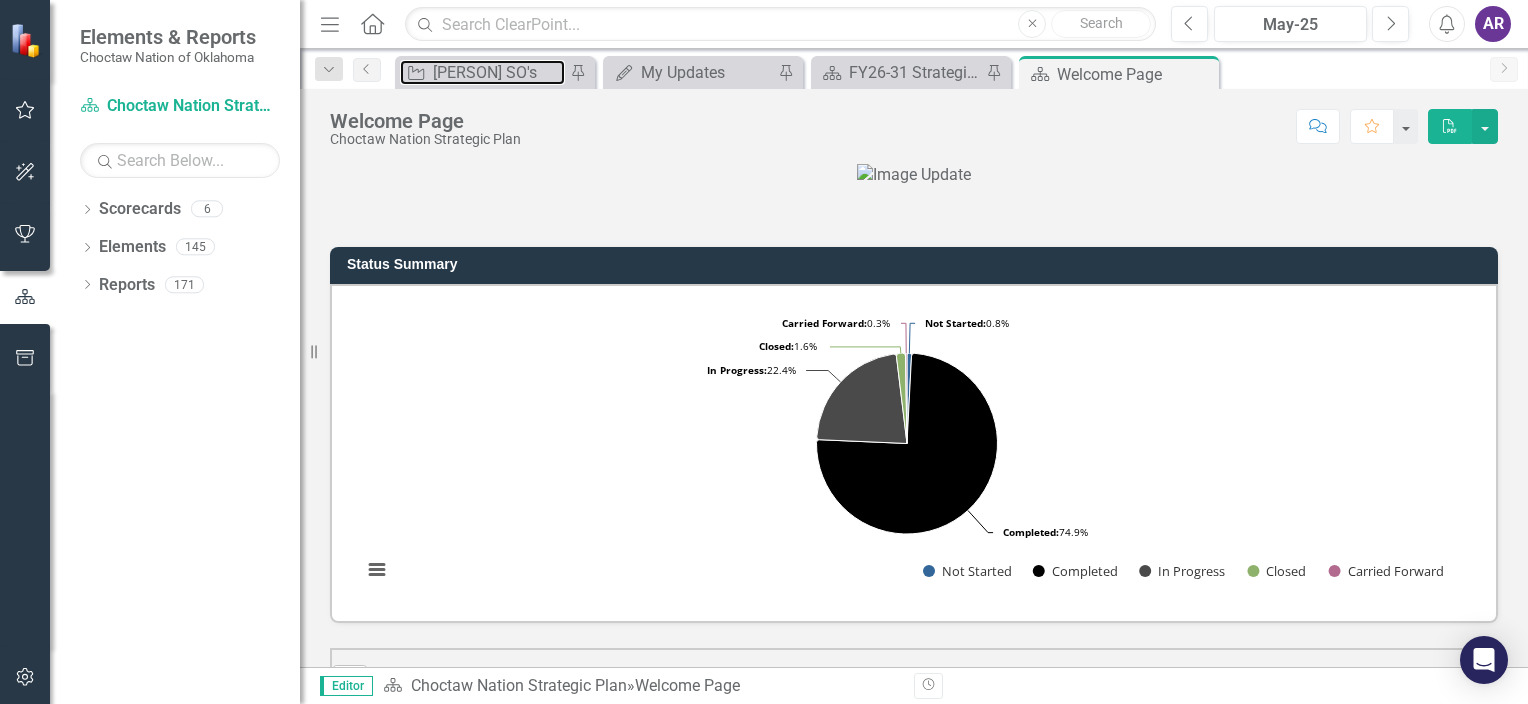 drag, startPoint x: 537, startPoint y: 68, endPoint x: 1342, endPoint y: 47, distance: 805.27386 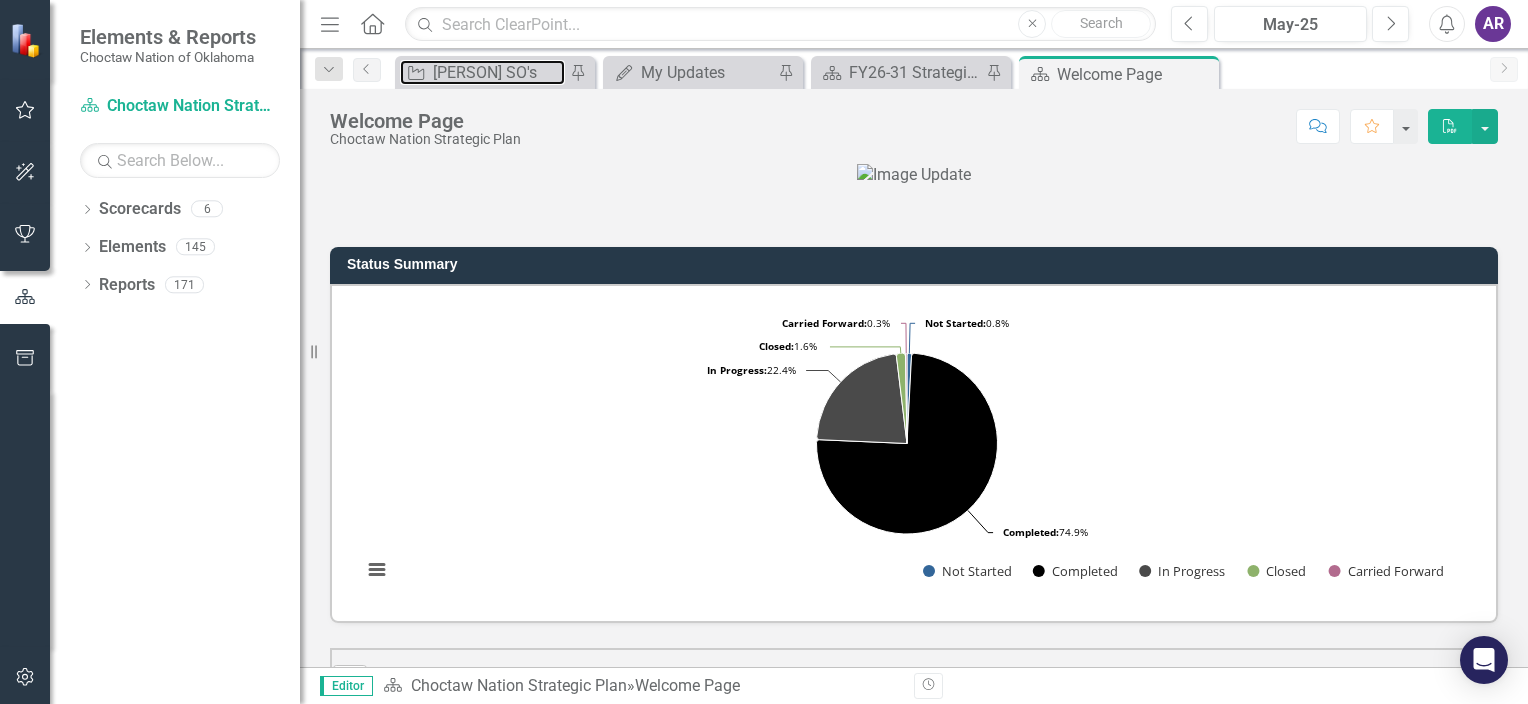 click on "[PERSON] SO's" at bounding box center (499, 72) 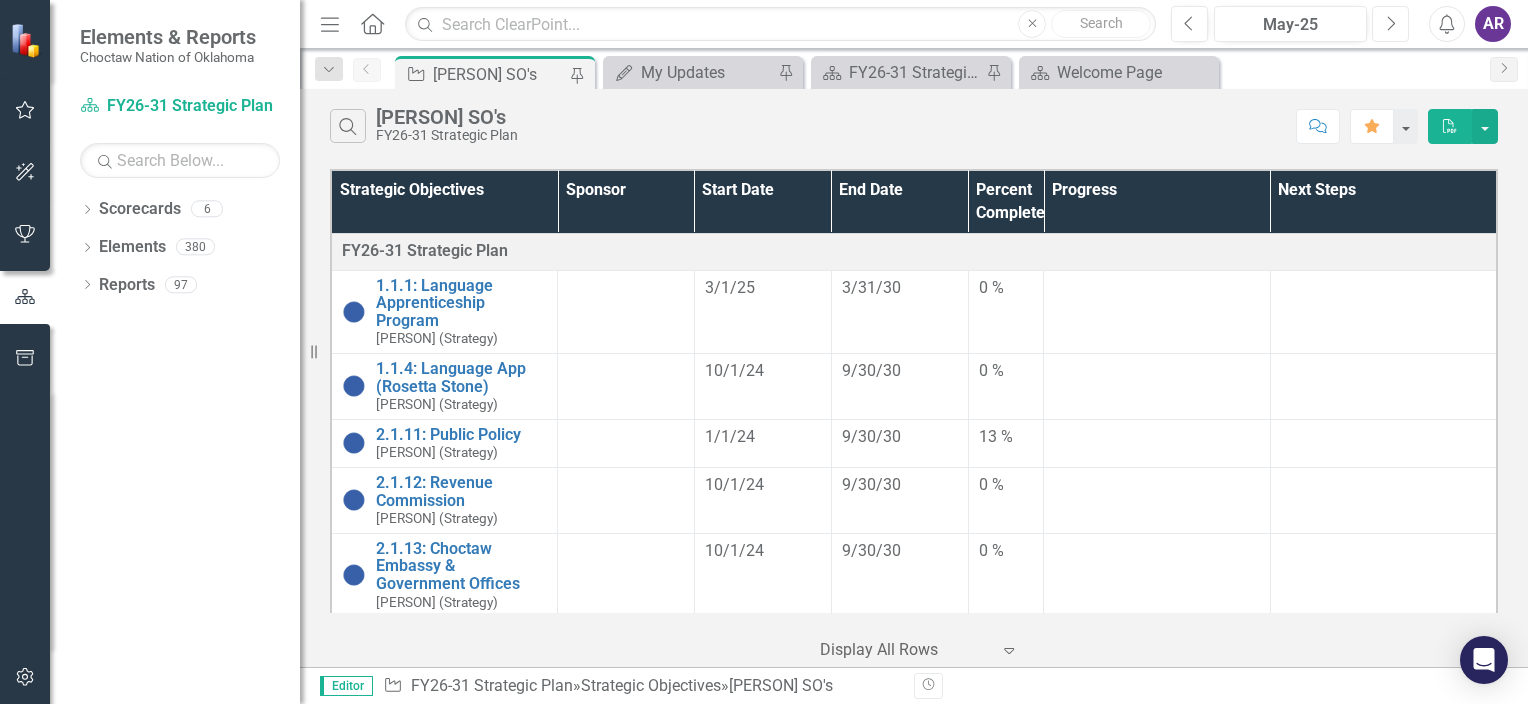 click 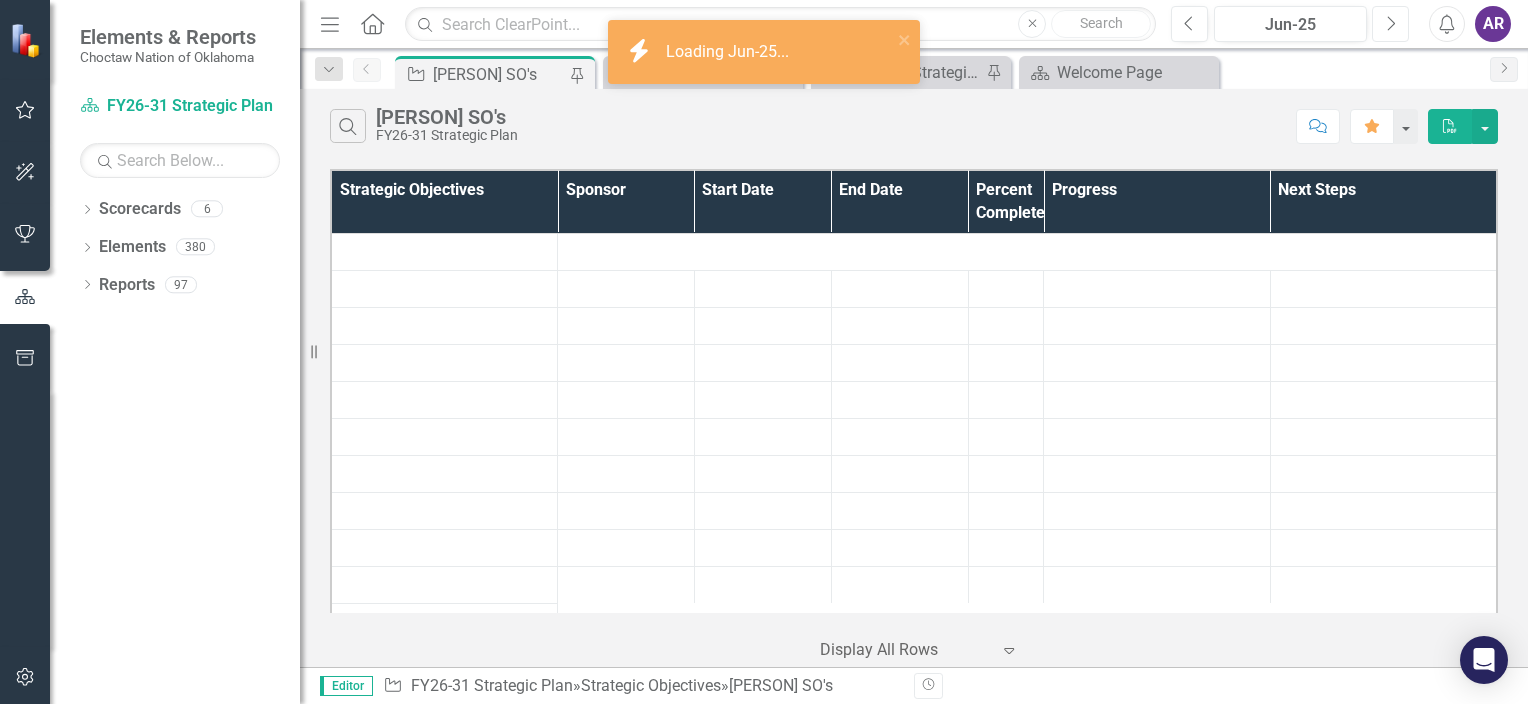 click 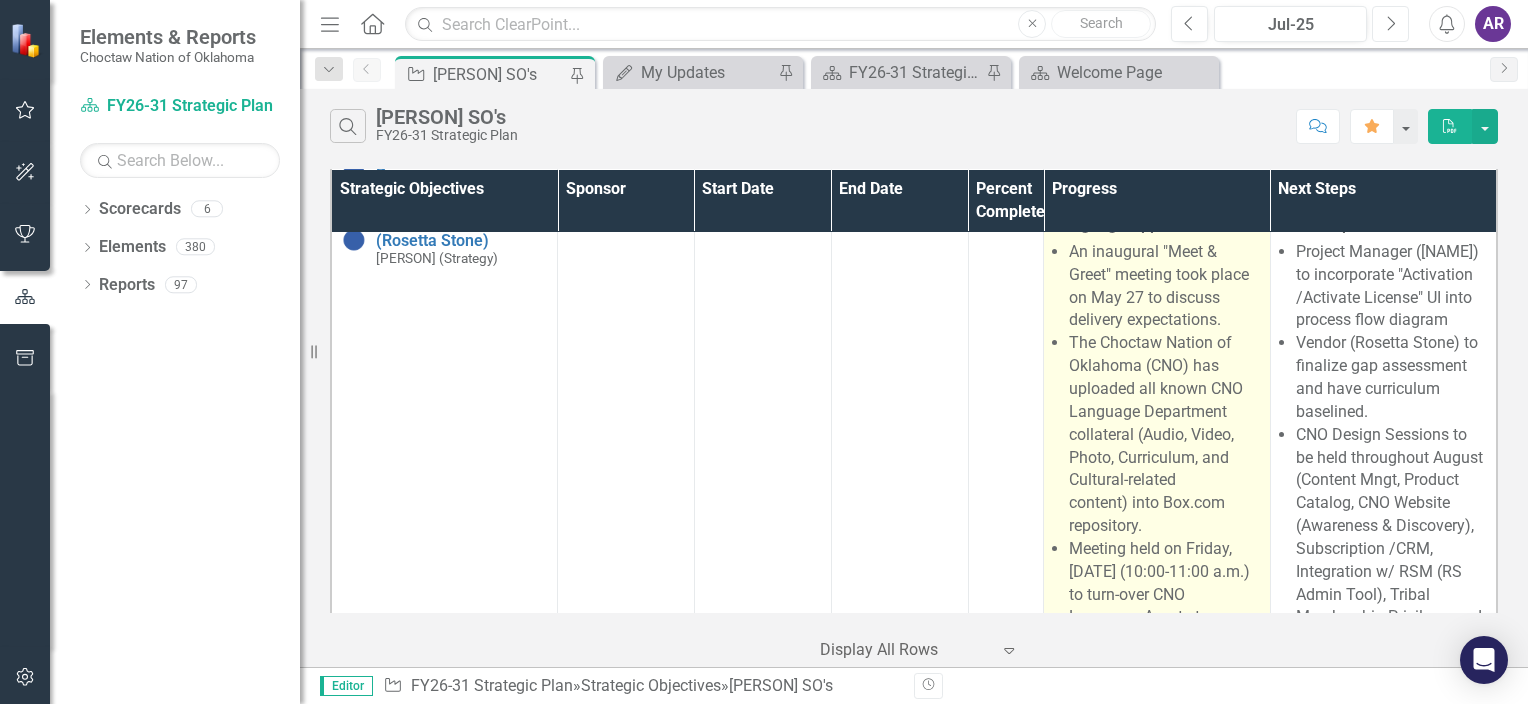 scroll, scrollTop: 144, scrollLeft: 0, axis: vertical 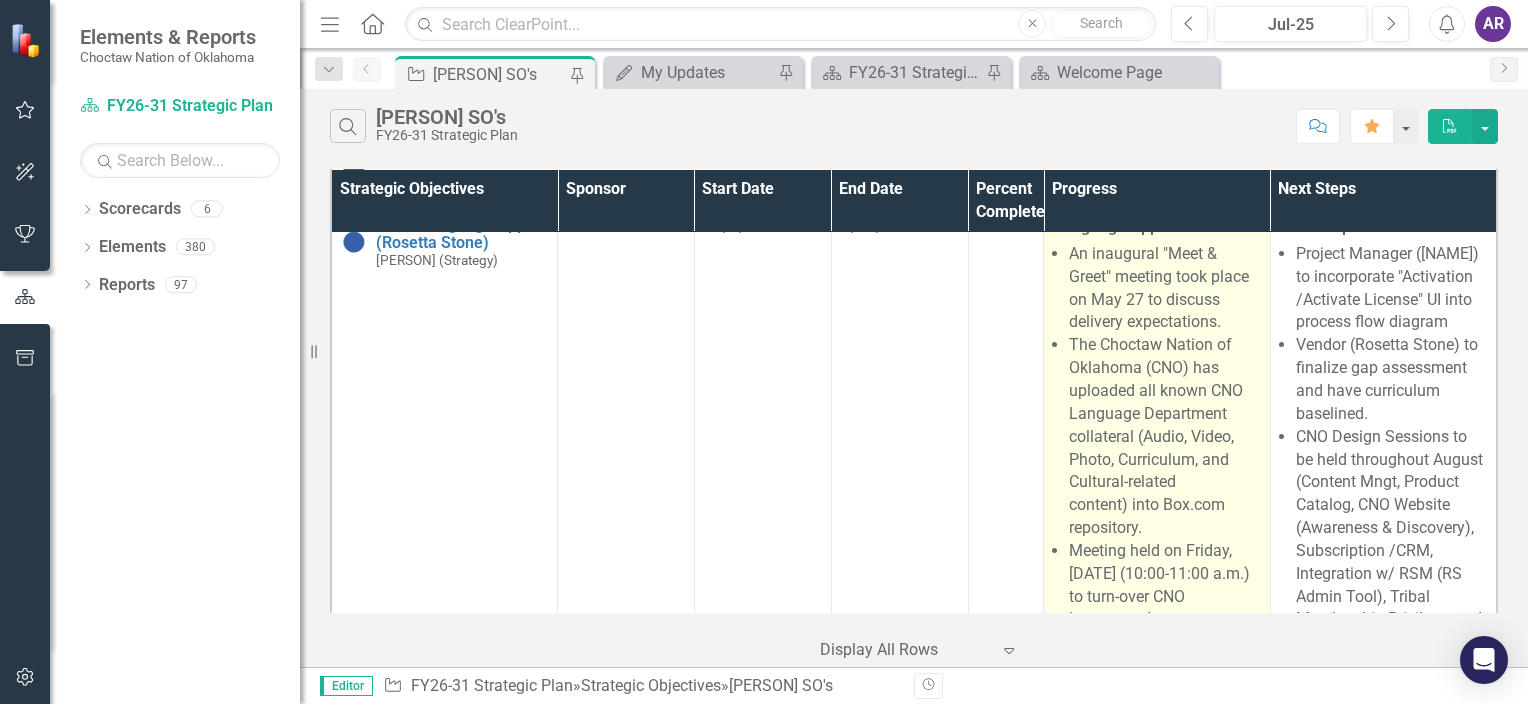 click on "The Choctaw Nation of Oklahoma (CNO) has uploaded all known CNO Language Department collateral (Audio, Video, Photo, Curriculum, and Cultural-related content) into Box.com repository." at bounding box center (1164, 437) 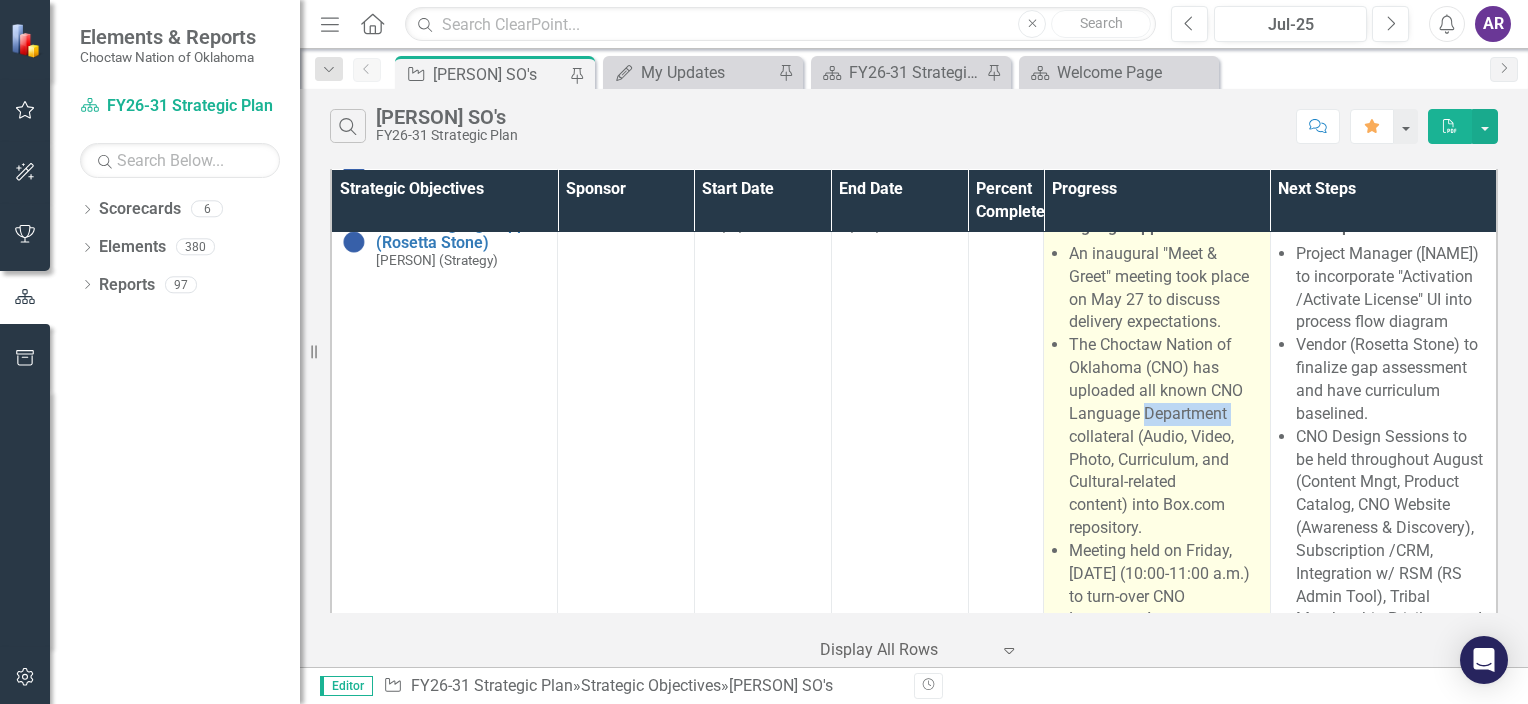click on "The Choctaw Nation of Oklahoma (CNO) has uploaded all known CNO Language Department collateral (Audio, Video, Photo, Curriculum, and Cultural-related content) into Box.com repository." at bounding box center (1164, 437) 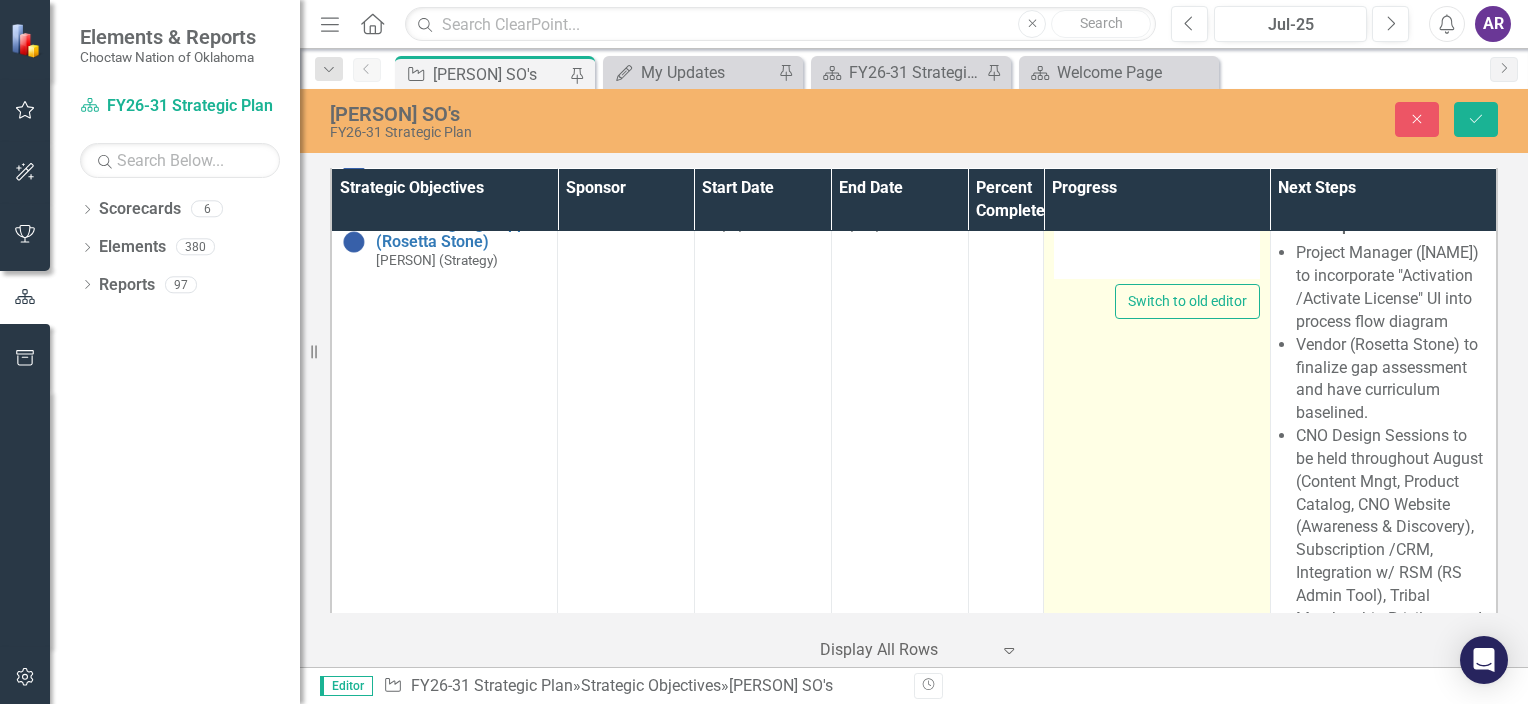 type on "An inaugural "Meet & Greet" meeting took place on [DATE] to discuss delivery expectations.
Meeting held on Friday, [DATE] (10:00-11:00 a.m.) to turn-over CNO Language Assets to Rosetta Stone to initiate content review to prepare for gap assessment.
Meeting held on Friday, [DATE] (11:00 a.m.-12:00 p.m.) to review end-user journey map and responsibilities.
Meeting held on Thursday, [DATE] to finalize Choctaw Nation of Oklahoma (CNO) responsibility with customization of content within the Rosetta Stone system. During meeting the following was captured: CNO Responsibility..." 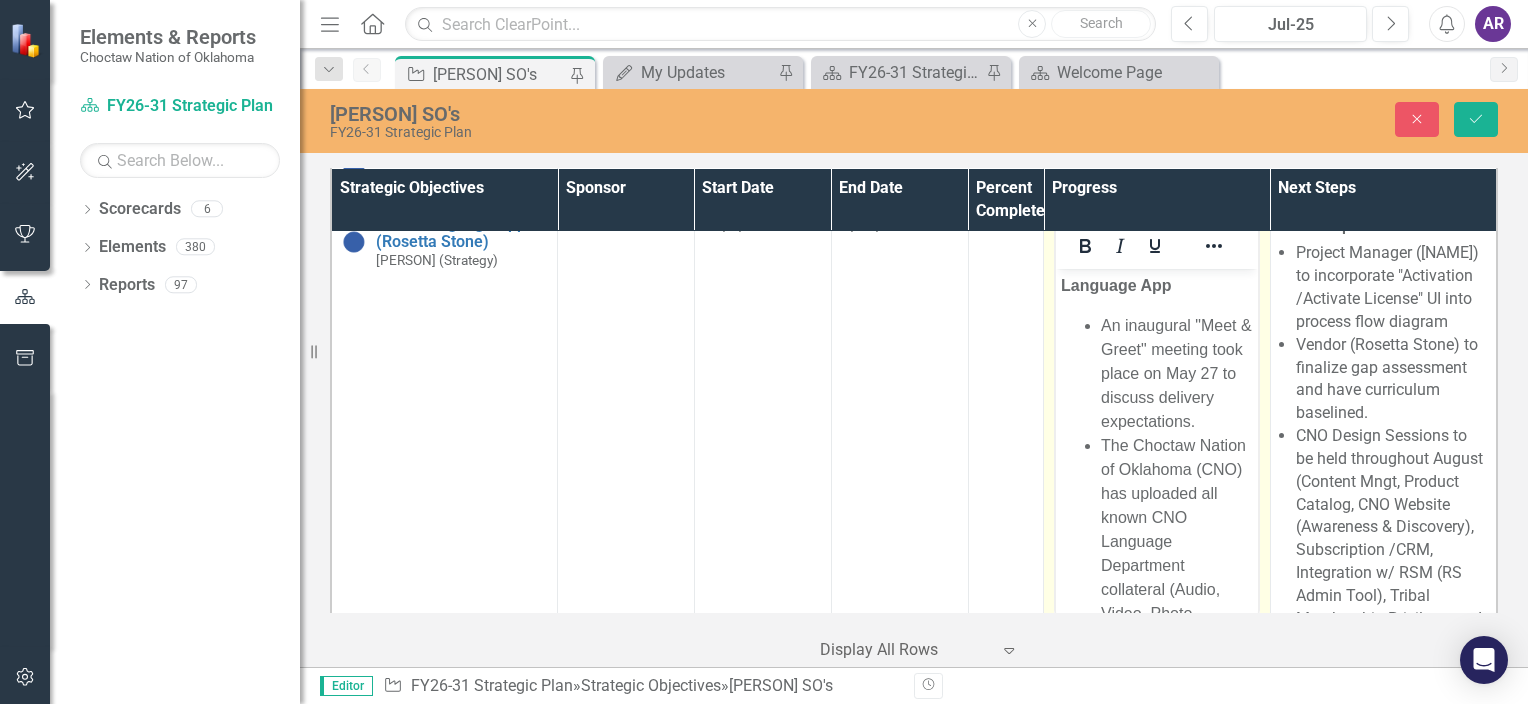 scroll, scrollTop: 0, scrollLeft: 0, axis: both 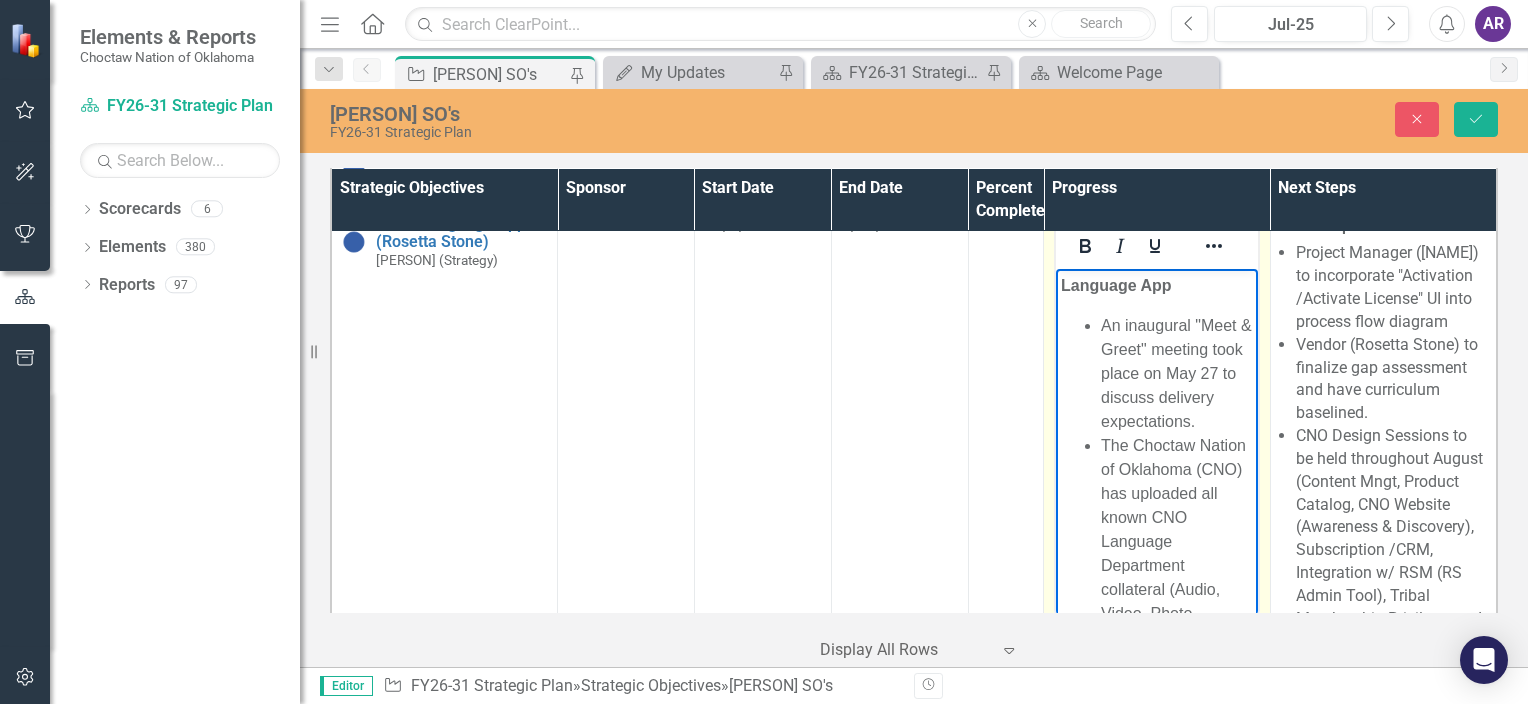 drag, startPoint x: 2212, startPoint y: 692, endPoint x: 1108, endPoint y: 439, distance: 1132.6187 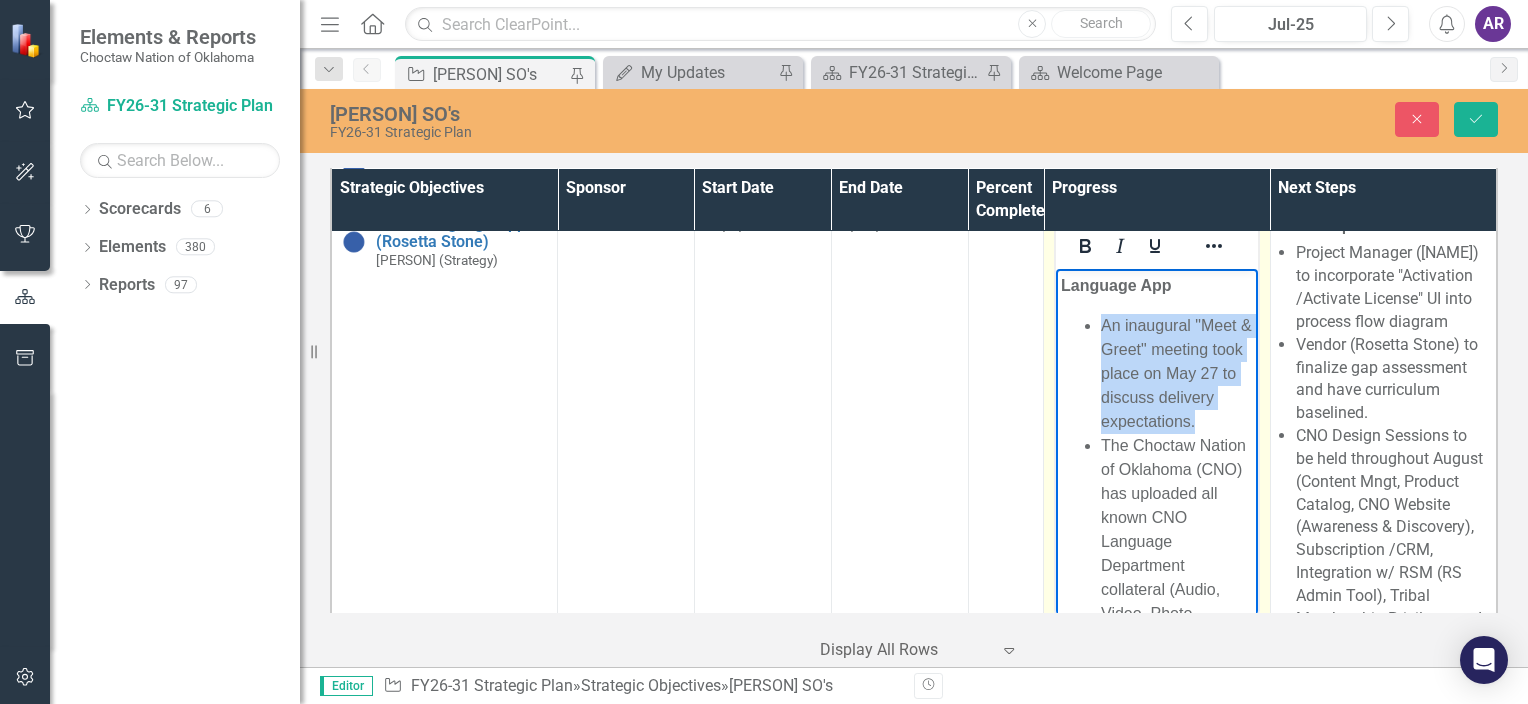 drag, startPoint x: 1201, startPoint y: 448, endPoint x: 1100, endPoint y: 332, distance: 153.80832 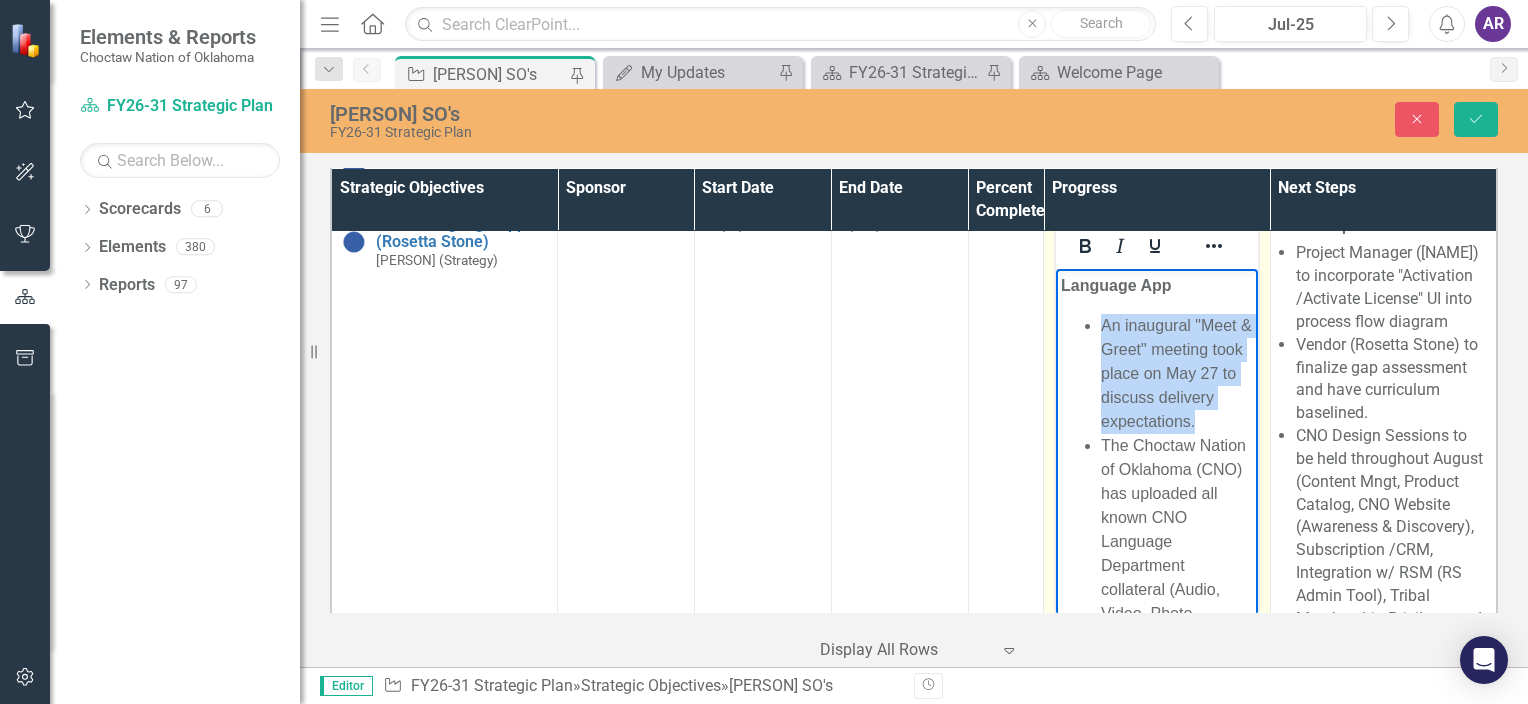 click on "An inaugural "Meet & Greet" meeting took place on May 27 to discuss delivery expectations." at bounding box center (1177, 374) 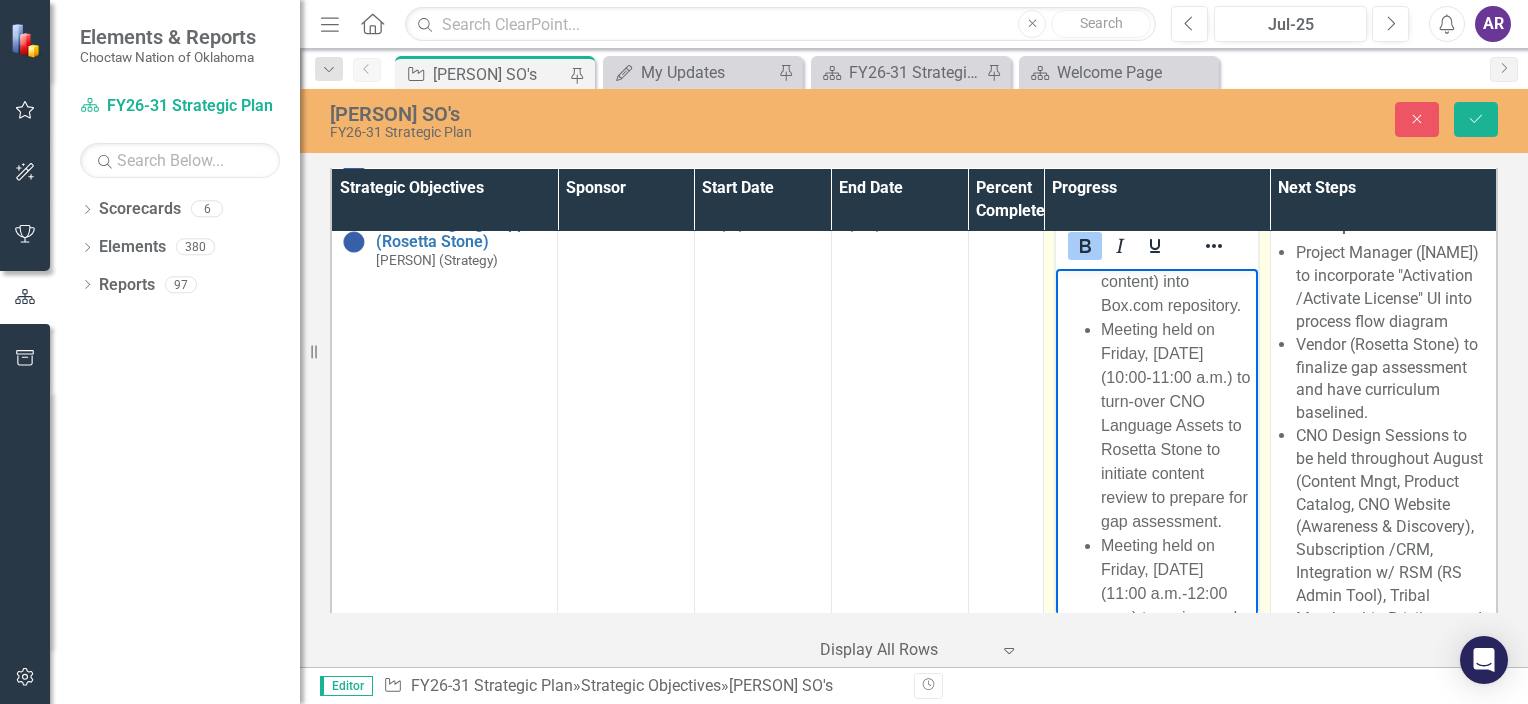 scroll, scrollTop: 294, scrollLeft: 0, axis: vertical 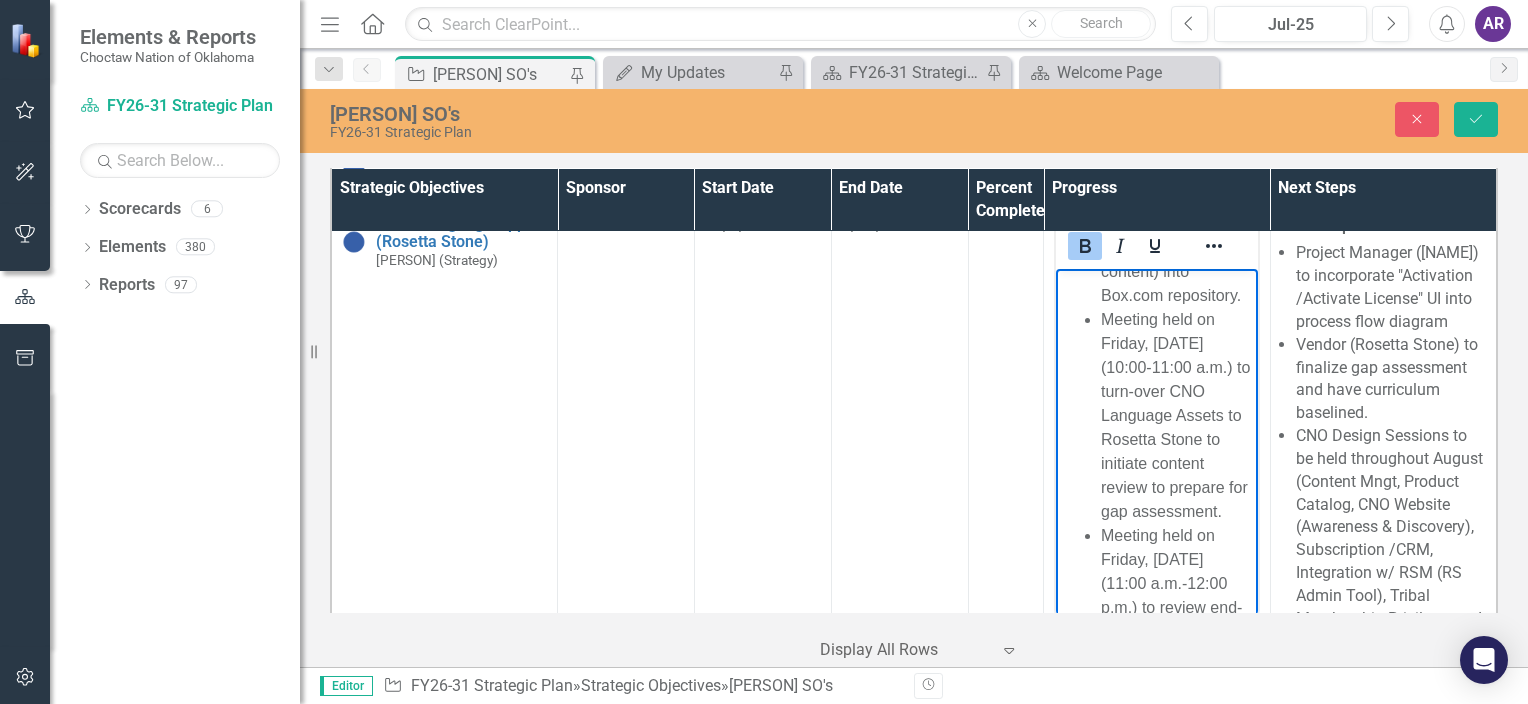 click on "Meeting held on Friday, [DATE] (10:00-11:00 a.m.) to turn-over CNO Language Assets to Rosetta Stone to initiate content review to prepare for gap assessment." at bounding box center (1177, 416) 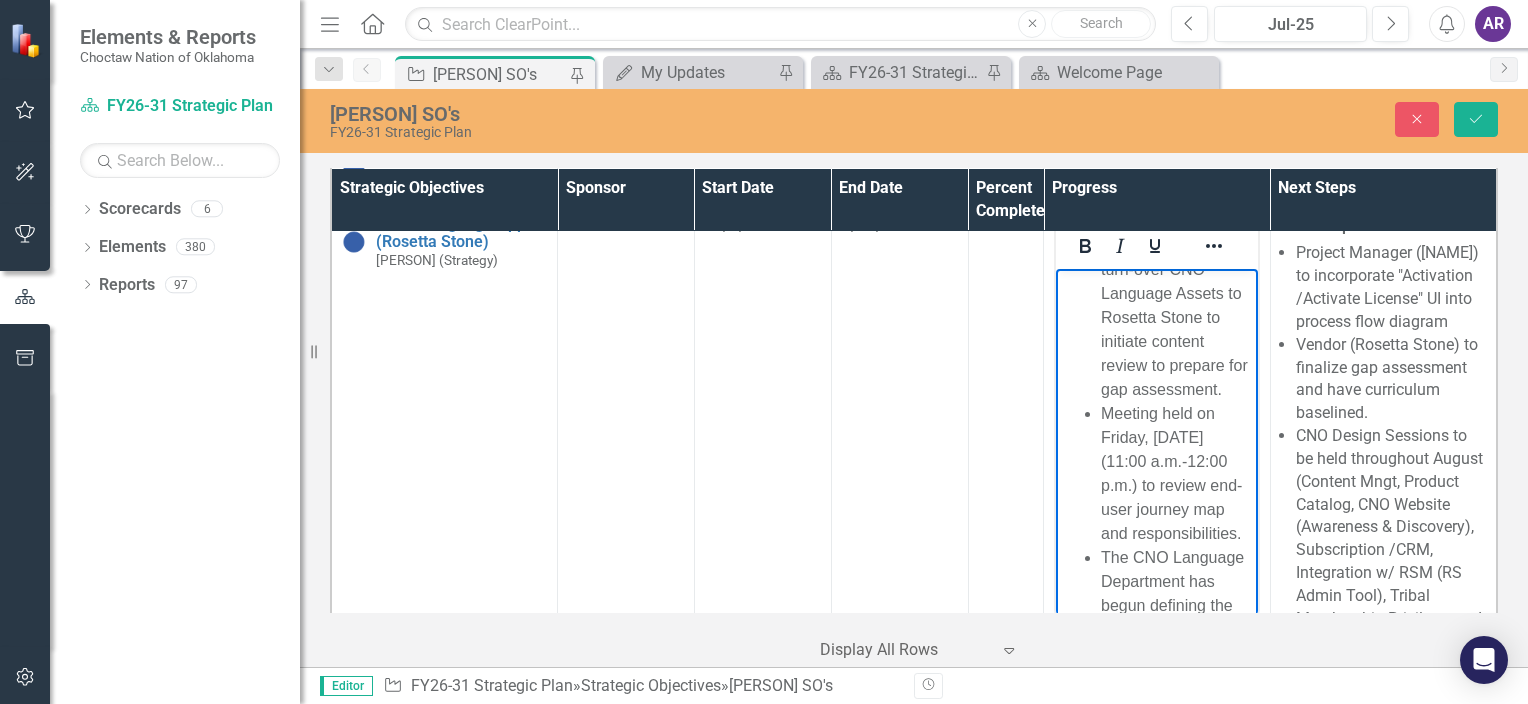 scroll, scrollTop: 394, scrollLeft: 0, axis: vertical 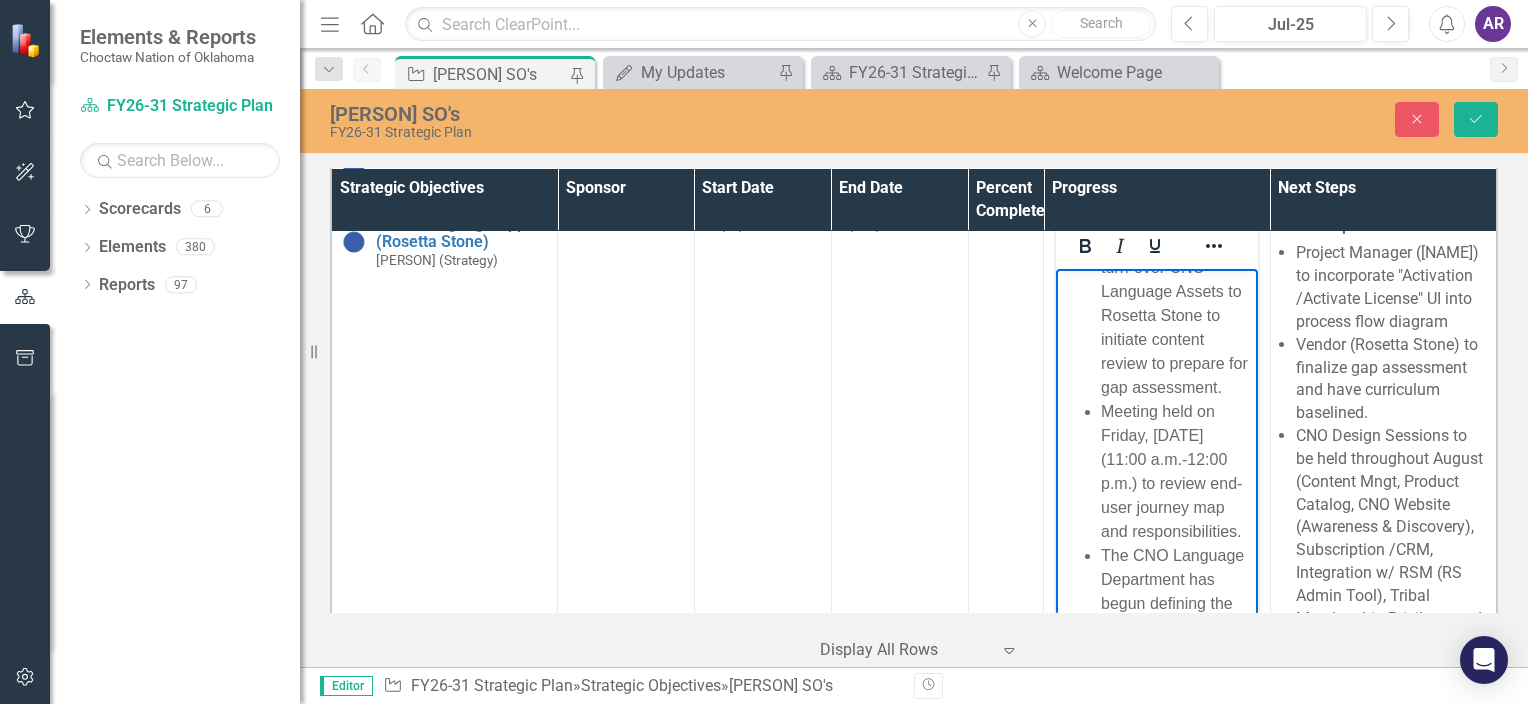 click on "Meeting held on Friday, [DATE] (11:00 a.m.-12:00 p.m.) to review end-user journey map and responsibilities." at bounding box center (1177, 472) 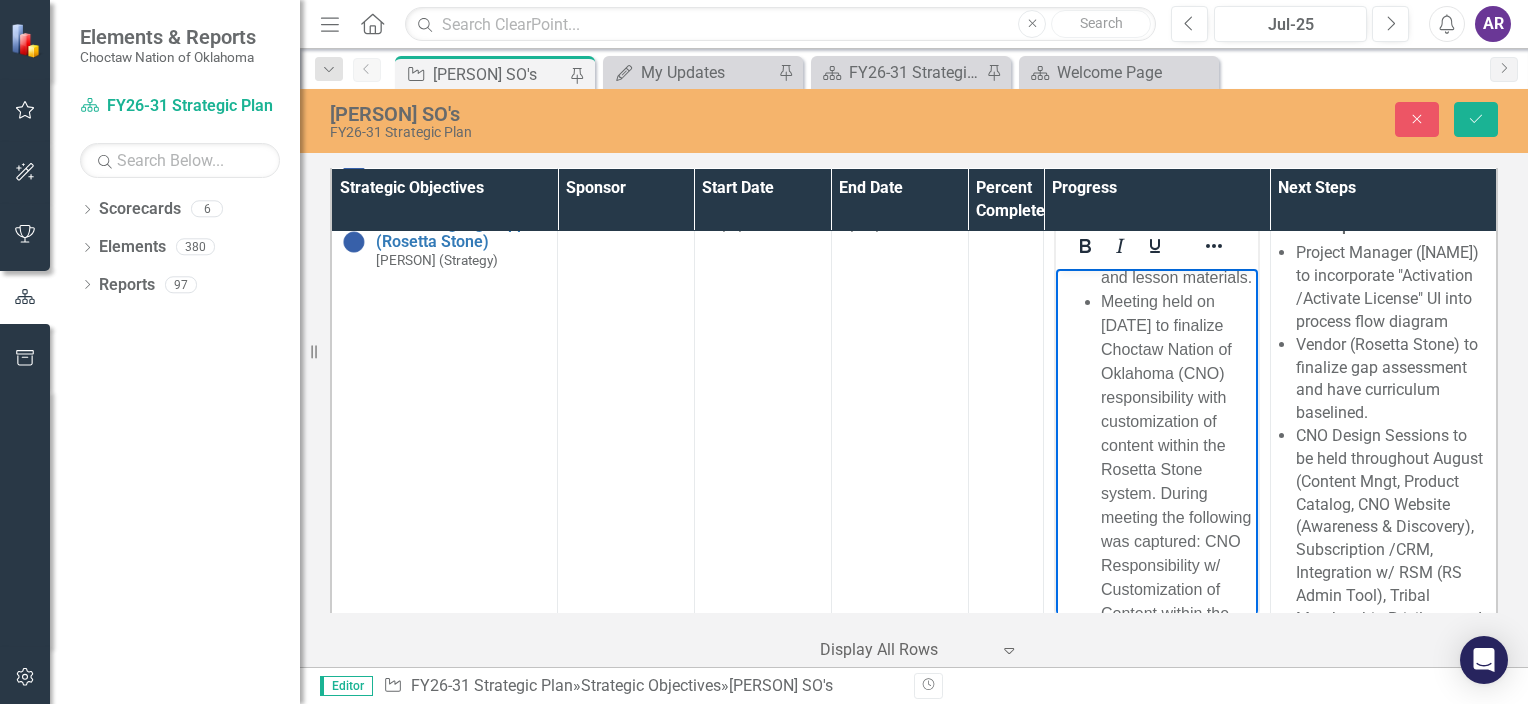 scroll, scrollTop: 802, scrollLeft: 0, axis: vertical 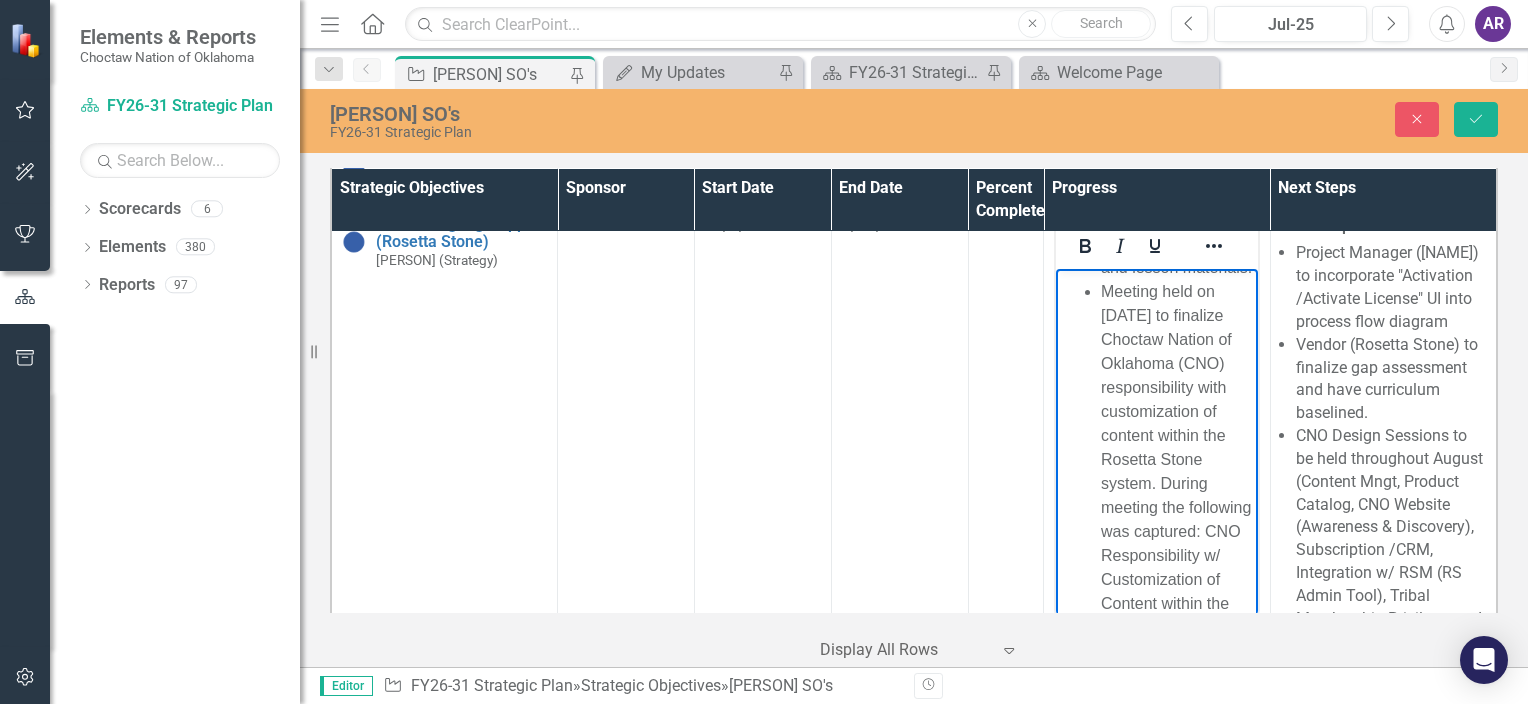 click on "Meeting held on [DATE] to finalize Choctaw Nation of Oklahoma (CNO) responsibility with customization of content within the Rosetta Stone system. During meeting the following was captured: CNO Responsibility w/ Customization of Content within the Rosetta Stone ecosystem; Vendor (Rosetta Stone) responsible for fulfillment (CNO Language App/Learning & Matriculation framework." at bounding box center (1177, 556) 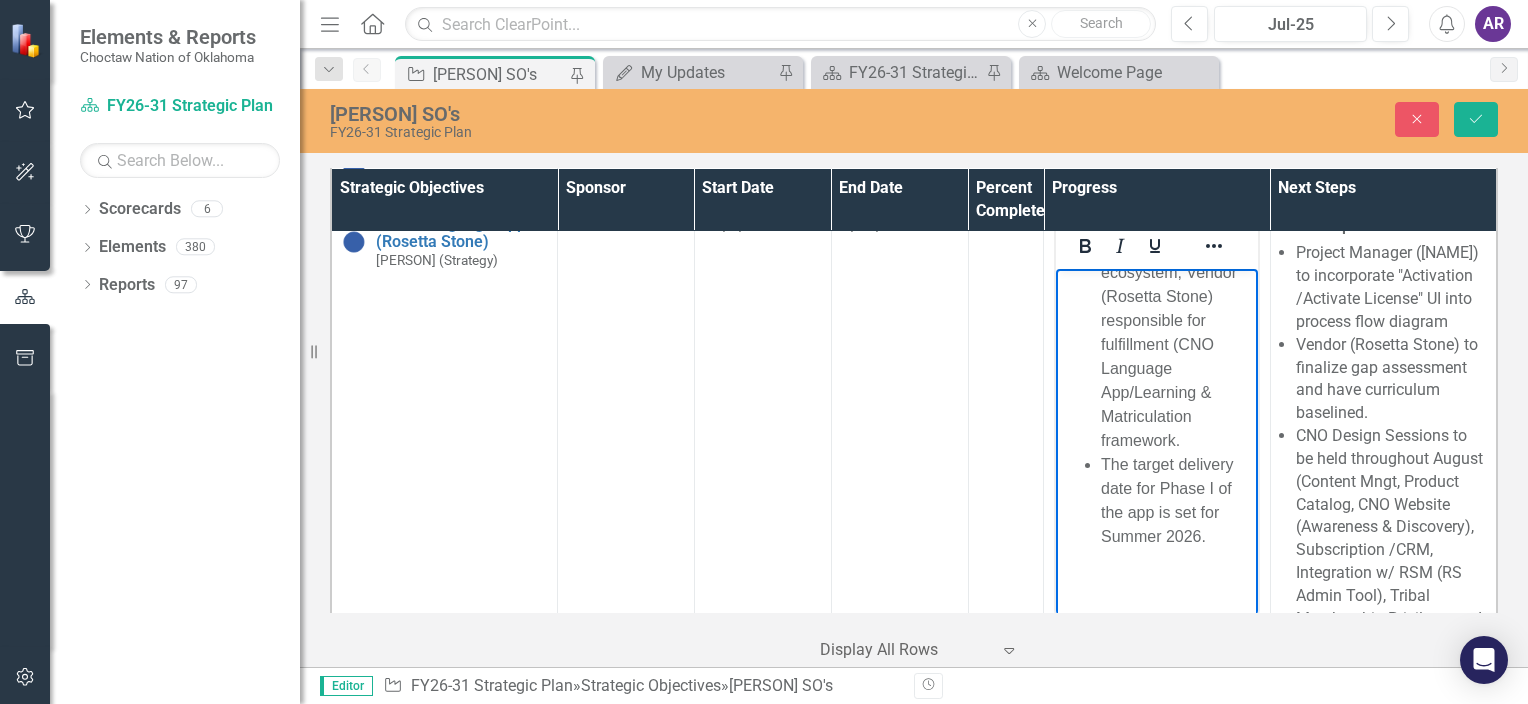 scroll, scrollTop: 1396, scrollLeft: 0, axis: vertical 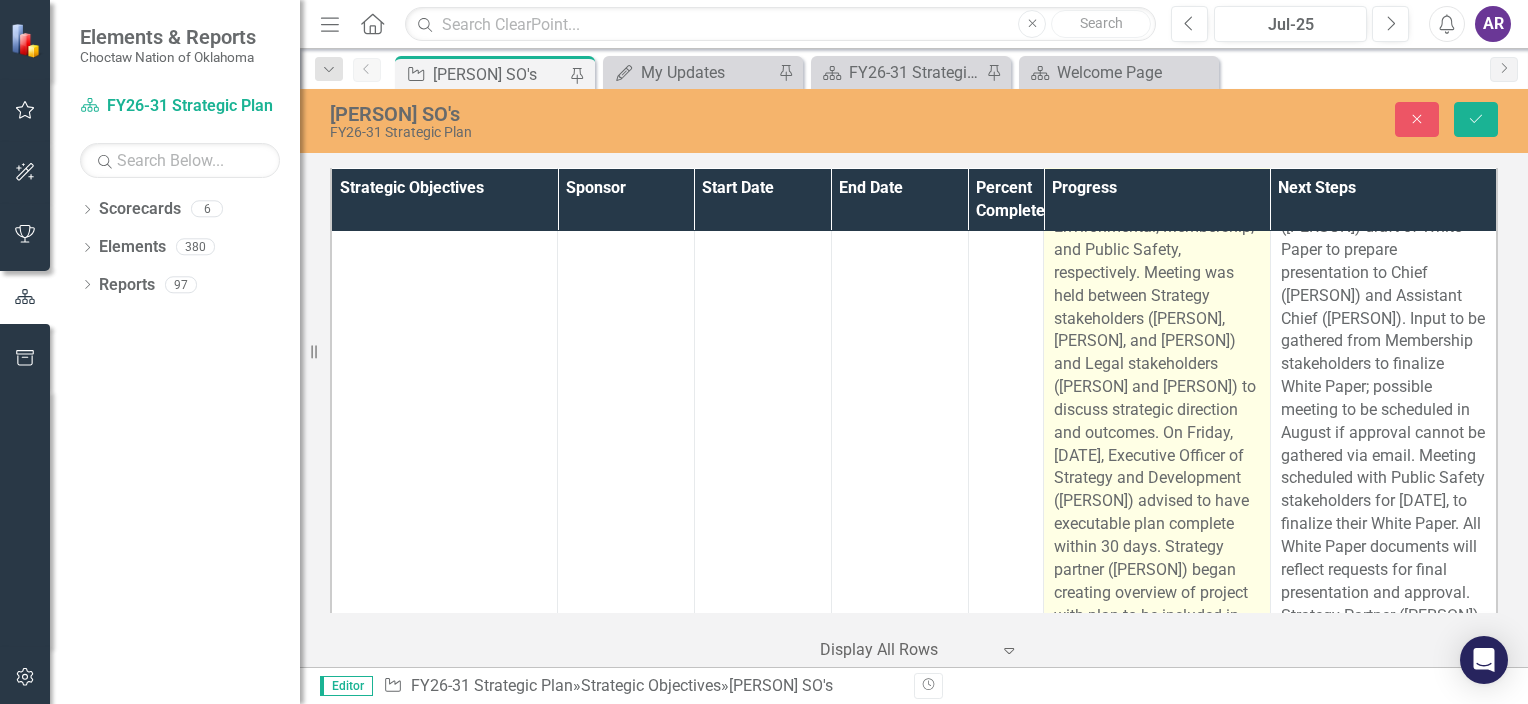 click on "Sovereignty Attorney ([PERSON]) continued drafting White Papers with further input received from Environmental, Membership, and Public Safety, respectively. Meeting was held between Strategy stakeholders ([PERSON], [PERSON], and [PERSON]) and Legal stakeholders ([PERSON] and [PERSON]) to discuss strategic direction and outcomes. On Friday, [DATE], Executive Officer of Strategy and Development ([PERSON]) advised to have executable plan complete within 30 days. Strategy partner ([PERSON]) began creating overview of project with plan to be included in presentation to Executive Leadership." at bounding box center [1157, 399] 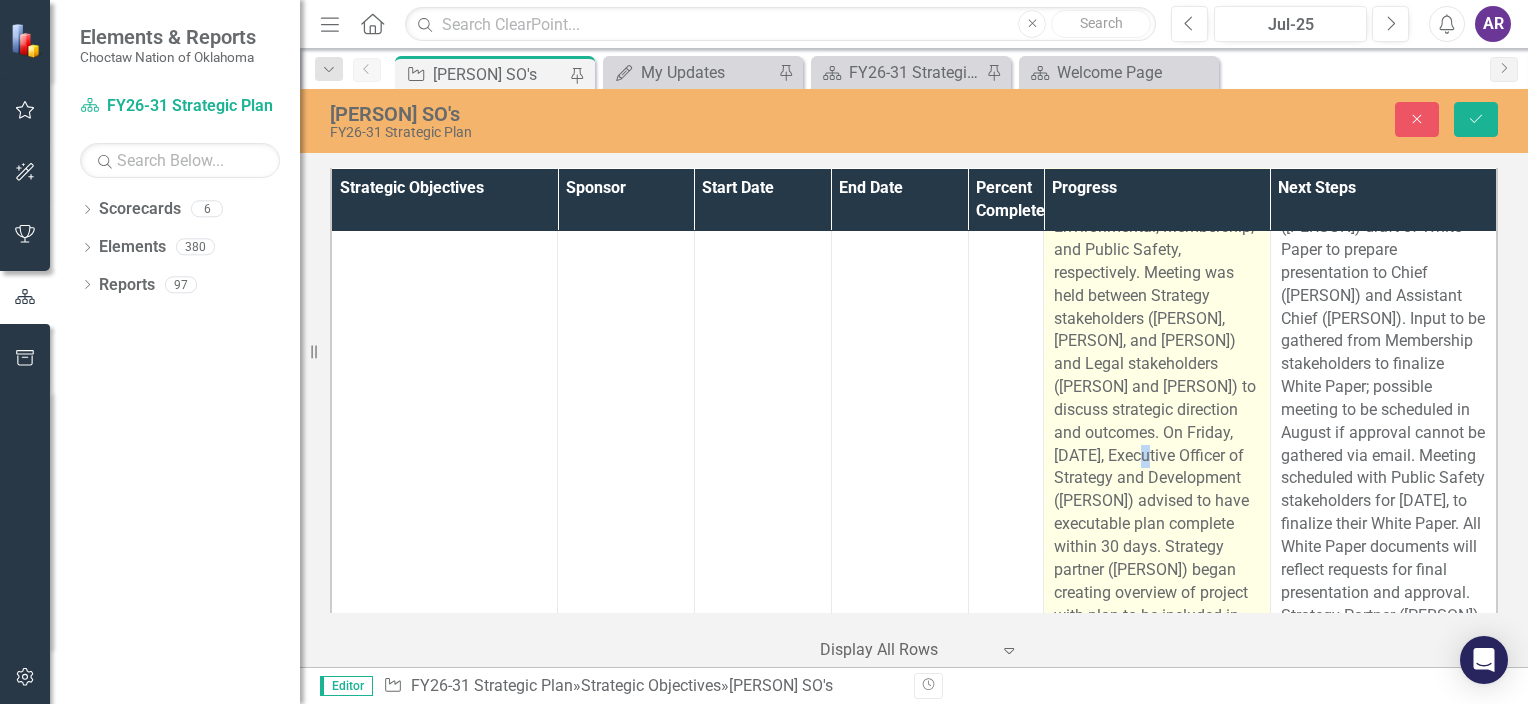 click on "Sovereignty Attorney ([PERSON]) continued drafting White Papers with further input received from Environmental, Membership, and Public Safety, respectively. Meeting was held between Strategy stakeholders ([PERSON], [PERSON], and [PERSON]) and Legal stakeholders ([PERSON] and [PERSON]) to discuss strategic direction and outcomes. On Friday, [DATE], Executive Officer of Strategy and Development ([PERSON]) advised to have executable plan complete within 30 days. Strategy partner ([PERSON]) began creating overview of project with plan to be included in presentation to Executive Leadership." at bounding box center (1157, 399) 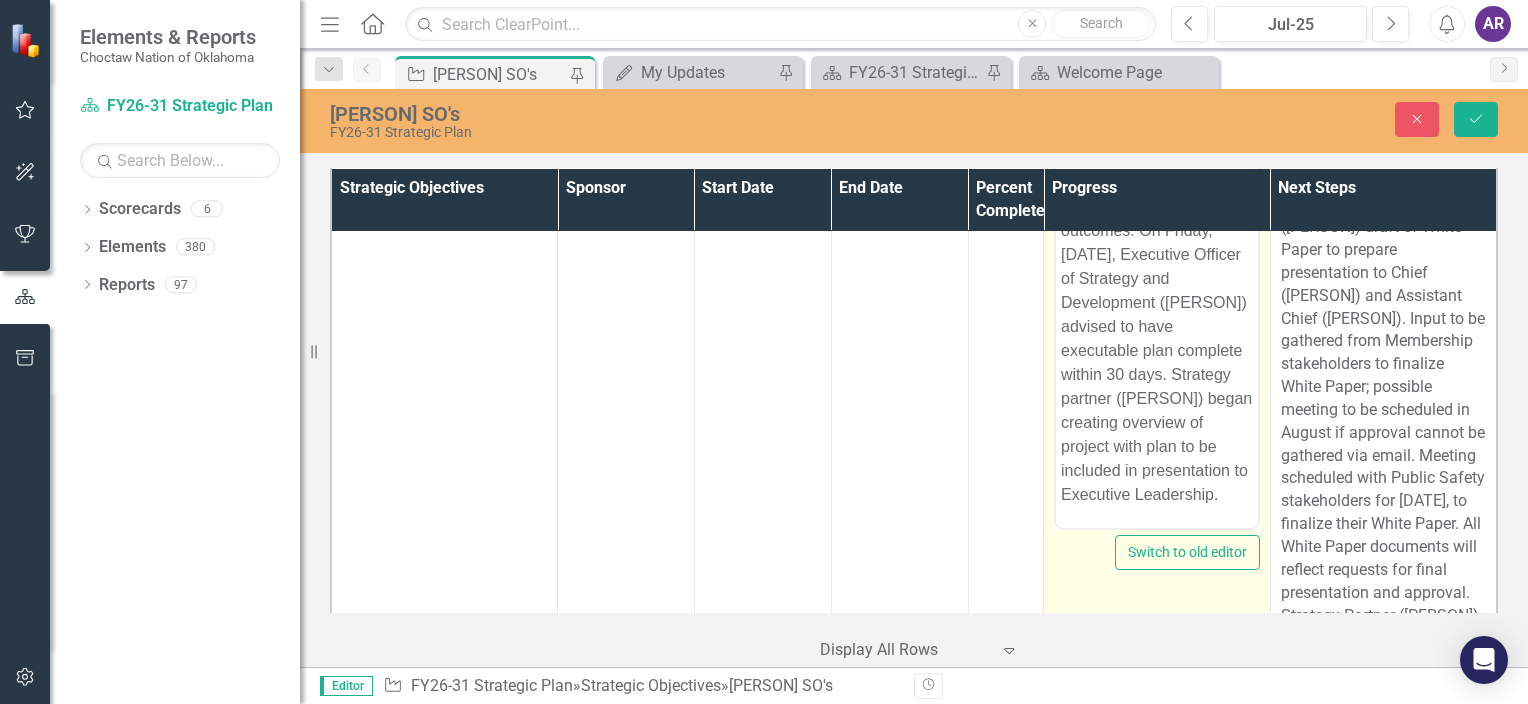 scroll, scrollTop: 338, scrollLeft: 0, axis: vertical 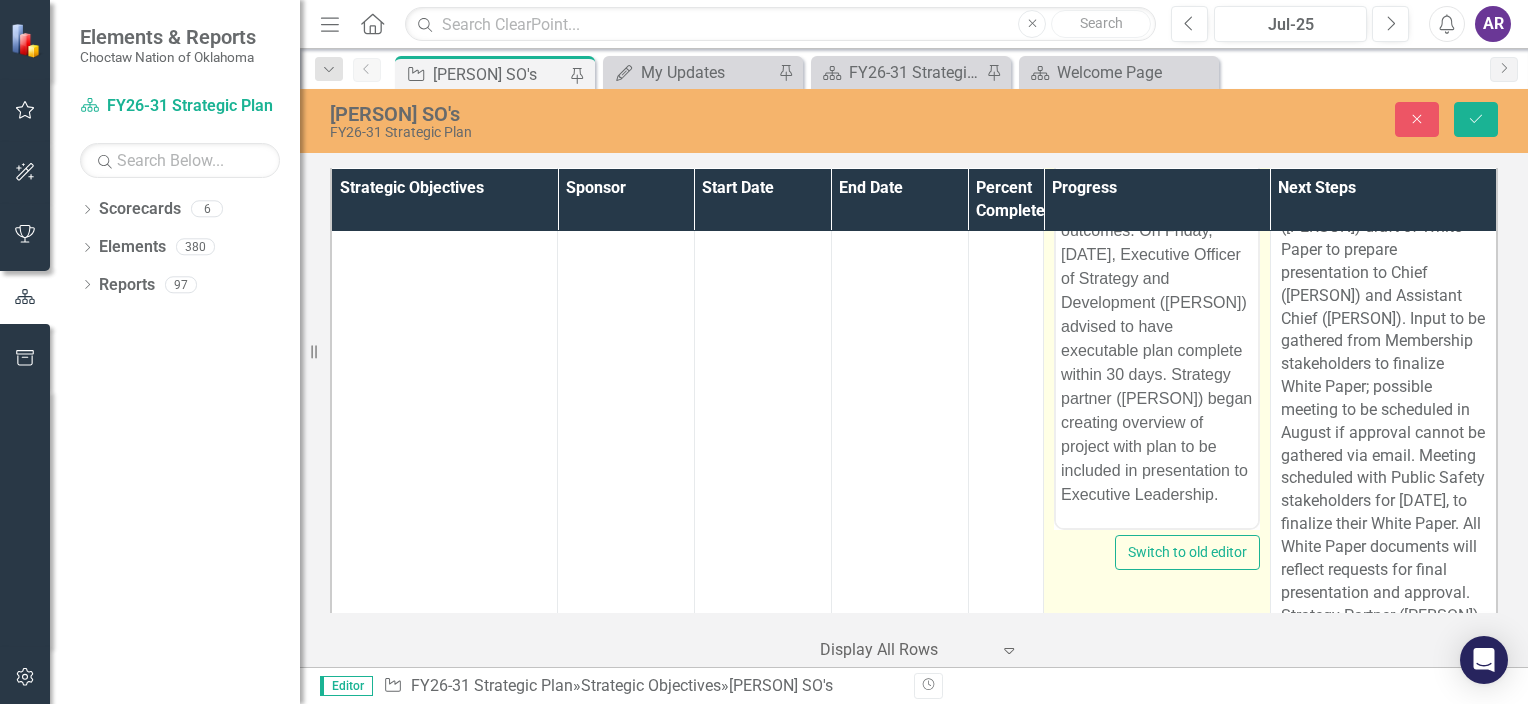 click on "Sovereignty Attorney ([PERSON]) continued drafting White Papers with further input received from Environmental, Membership, and Public Safety, respectively. Meeting was held between Strategy stakeholders ([PERSON], [PERSON], and [PERSON]) and Legal stakeholders ([PERSON] and [PERSON]) to discuss strategic direction and outcomes. On Friday, [DATE], Executive Officer of Strategy and Development ([PERSON]) advised to have executable plan complete within 30 days. Strategy partner ([PERSON]) began creating overview of project with plan to be included in presentation to Executive Leadership." at bounding box center (1157, 194) 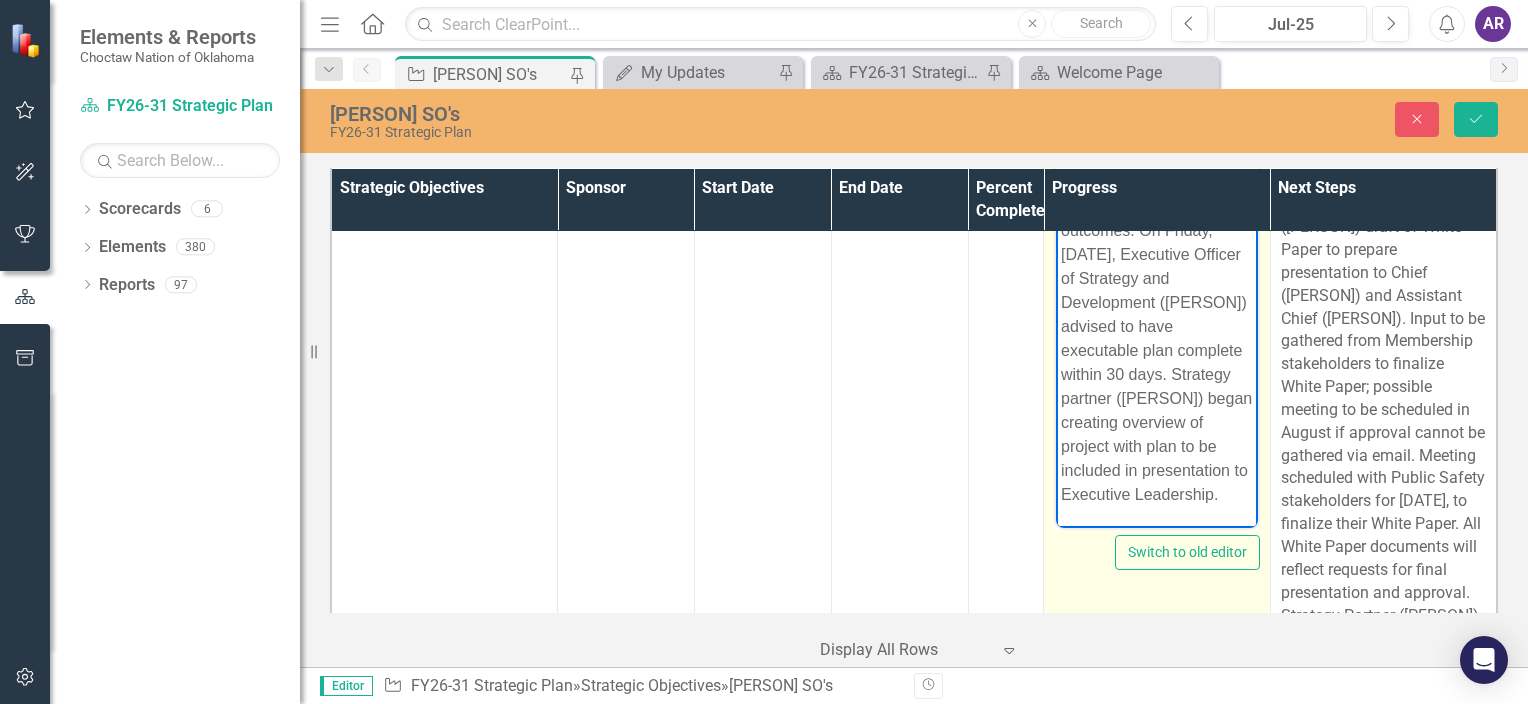 type 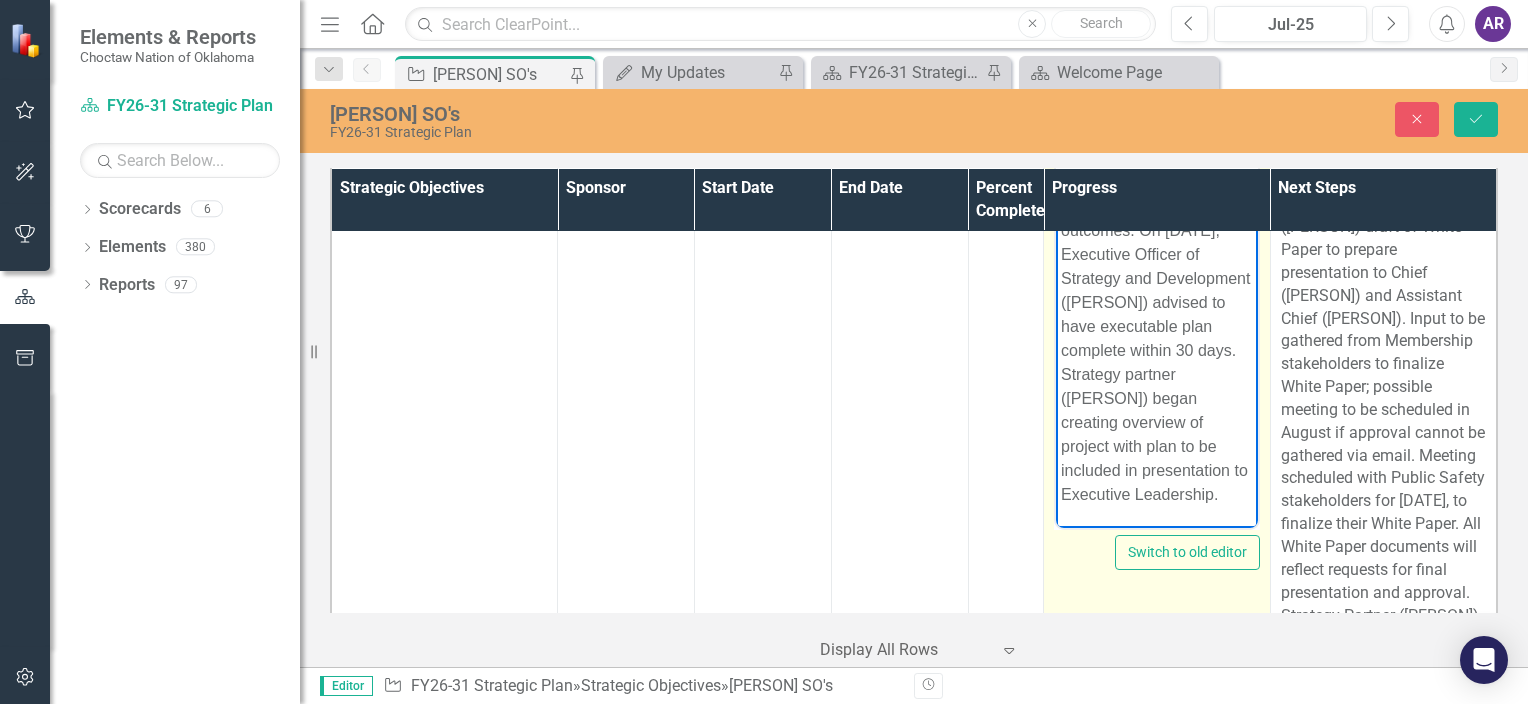 scroll, scrollTop: 444, scrollLeft: 0, axis: vertical 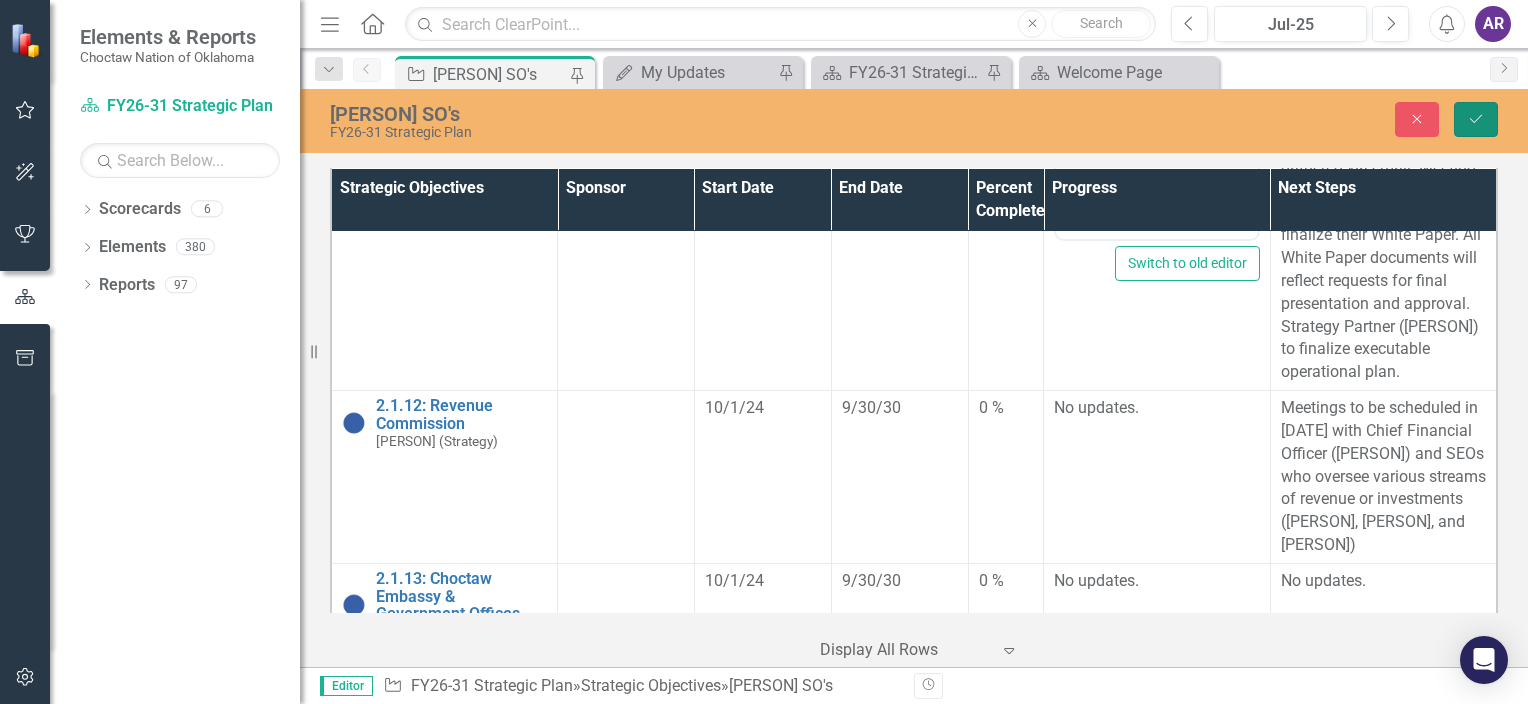 click on "Save" 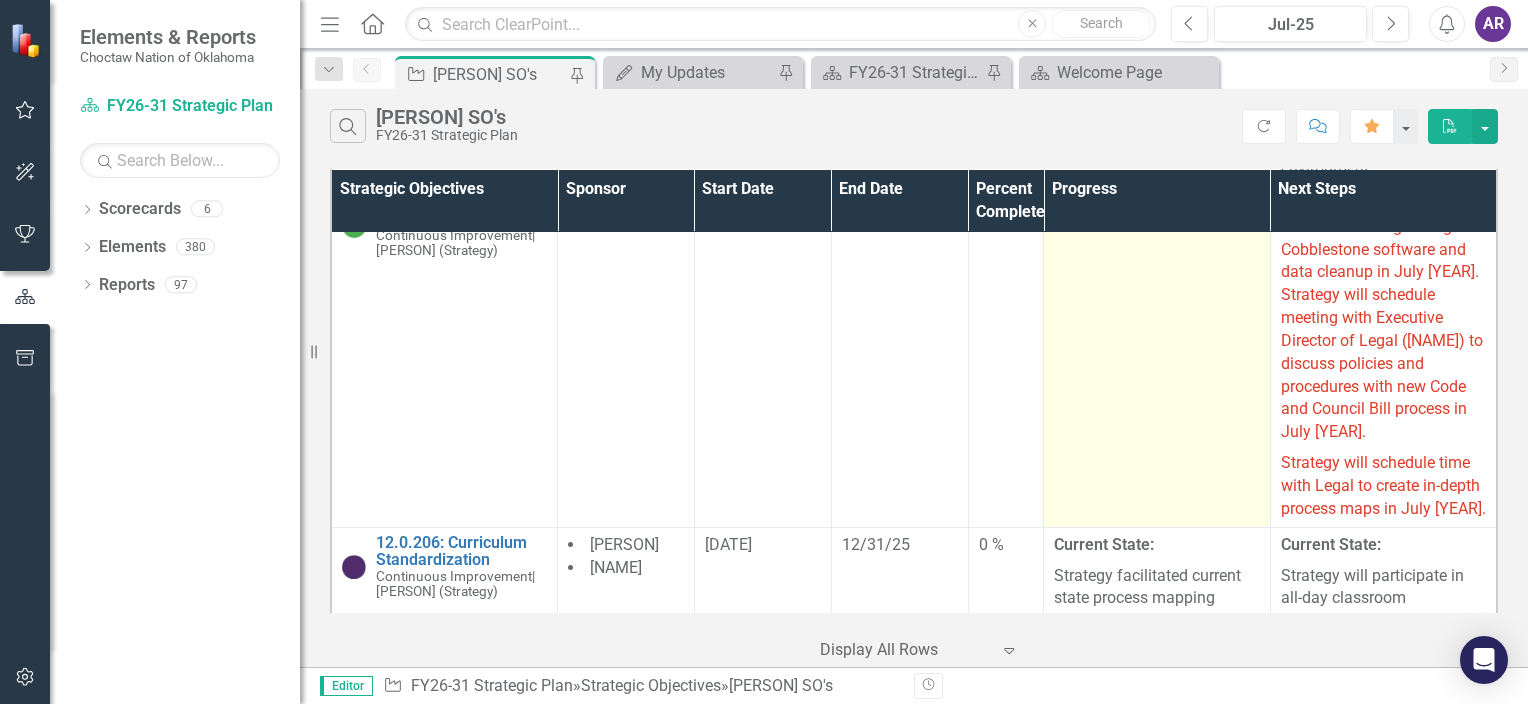 scroll, scrollTop: 2952, scrollLeft: 0, axis: vertical 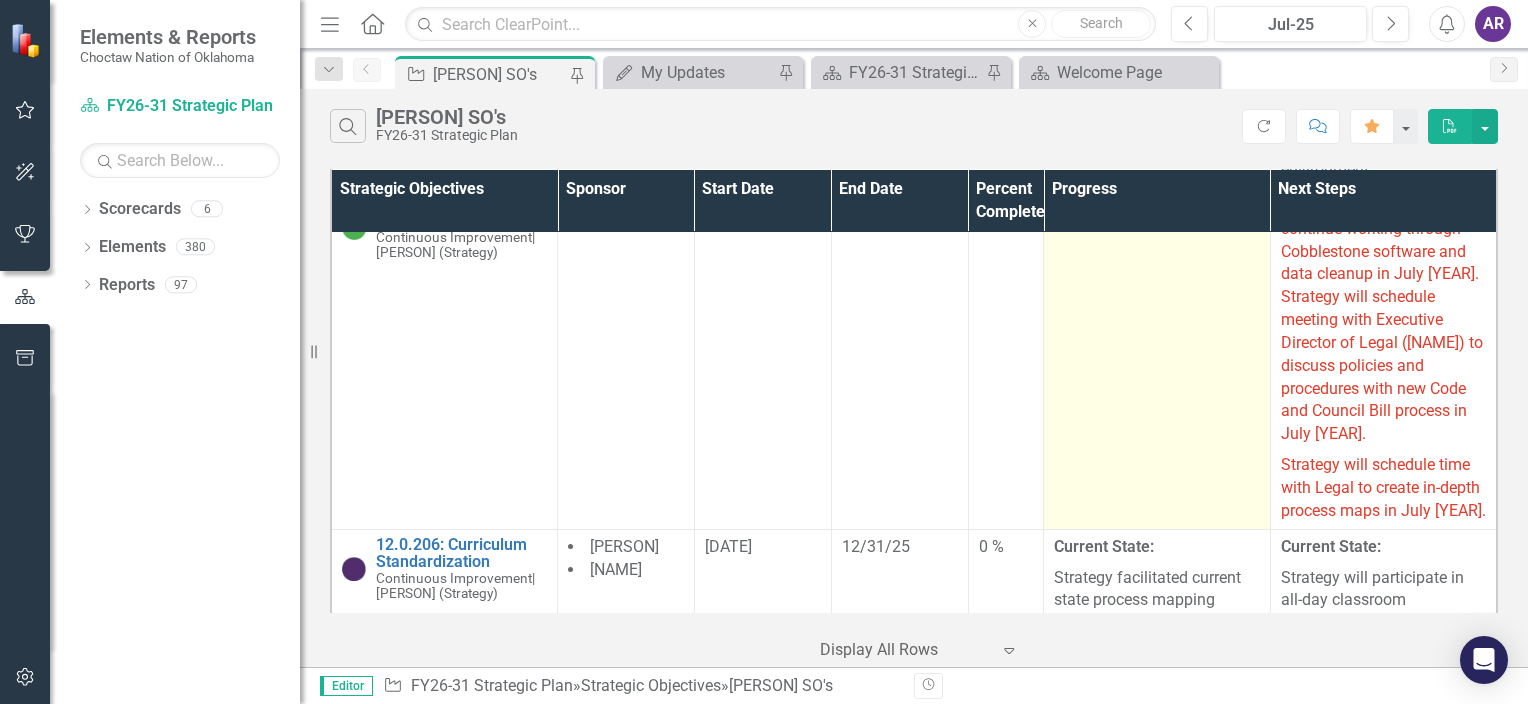 click on "No updates." at bounding box center [1157, 206] 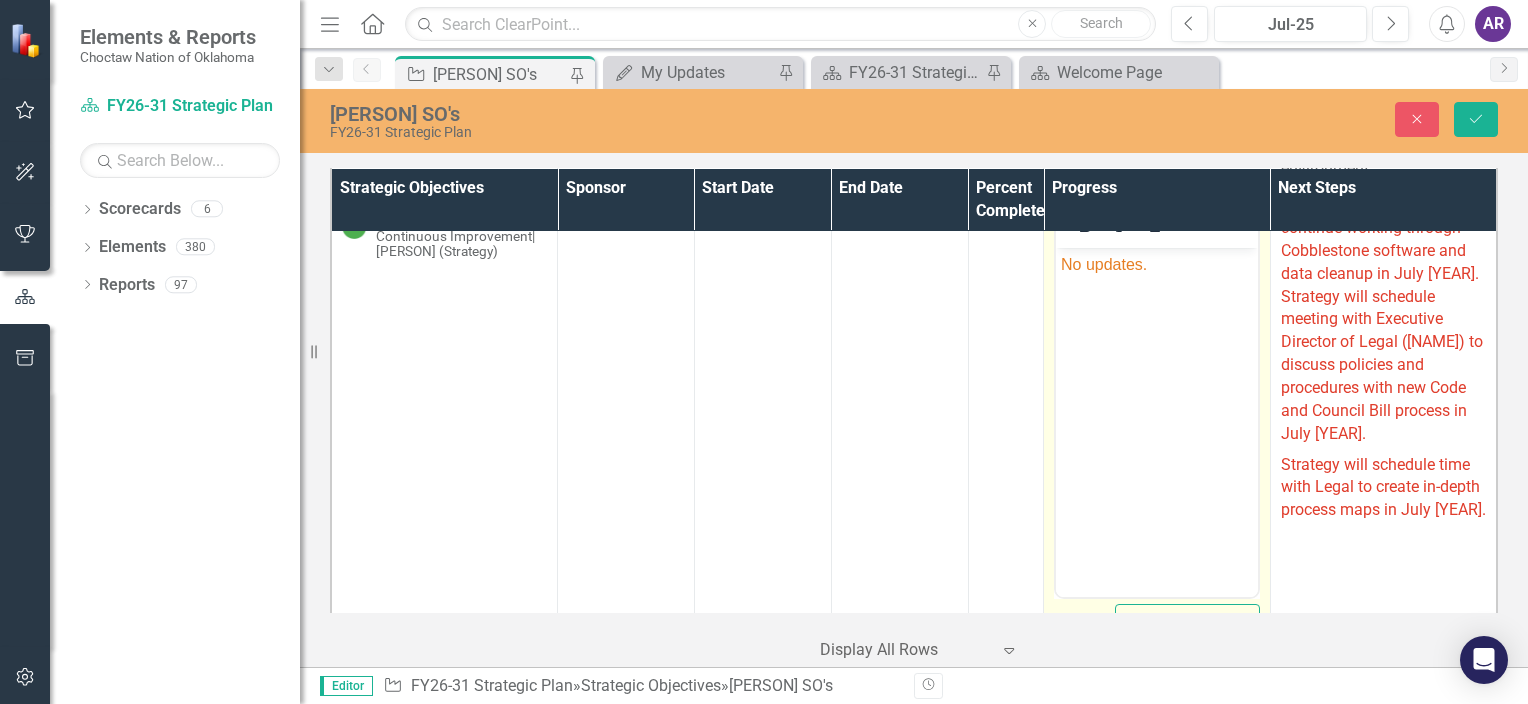 scroll, scrollTop: 0, scrollLeft: 0, axis: both 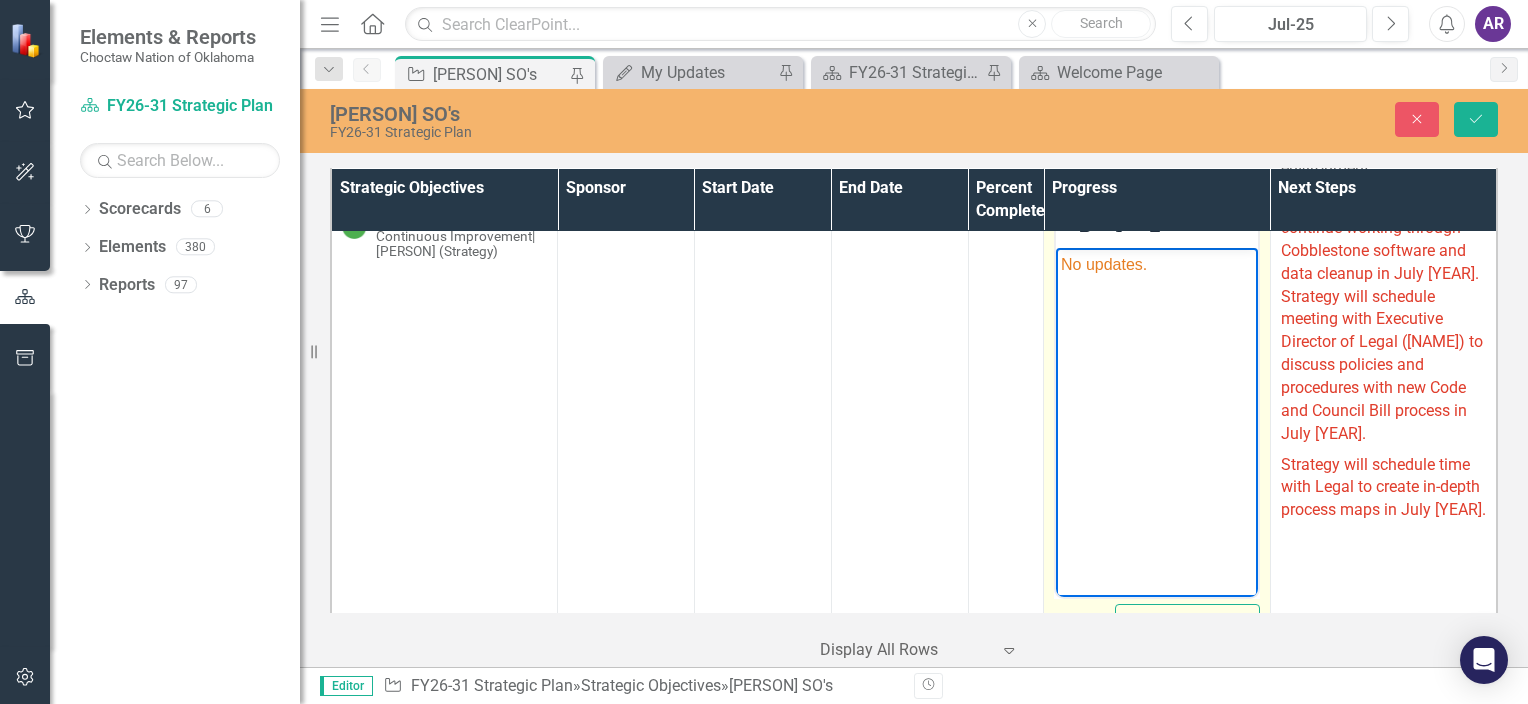 drag, startPoint x: 1164, startPoint y: 270, endPoint x: 1047, endPoint y: 253, distance: 118.22859 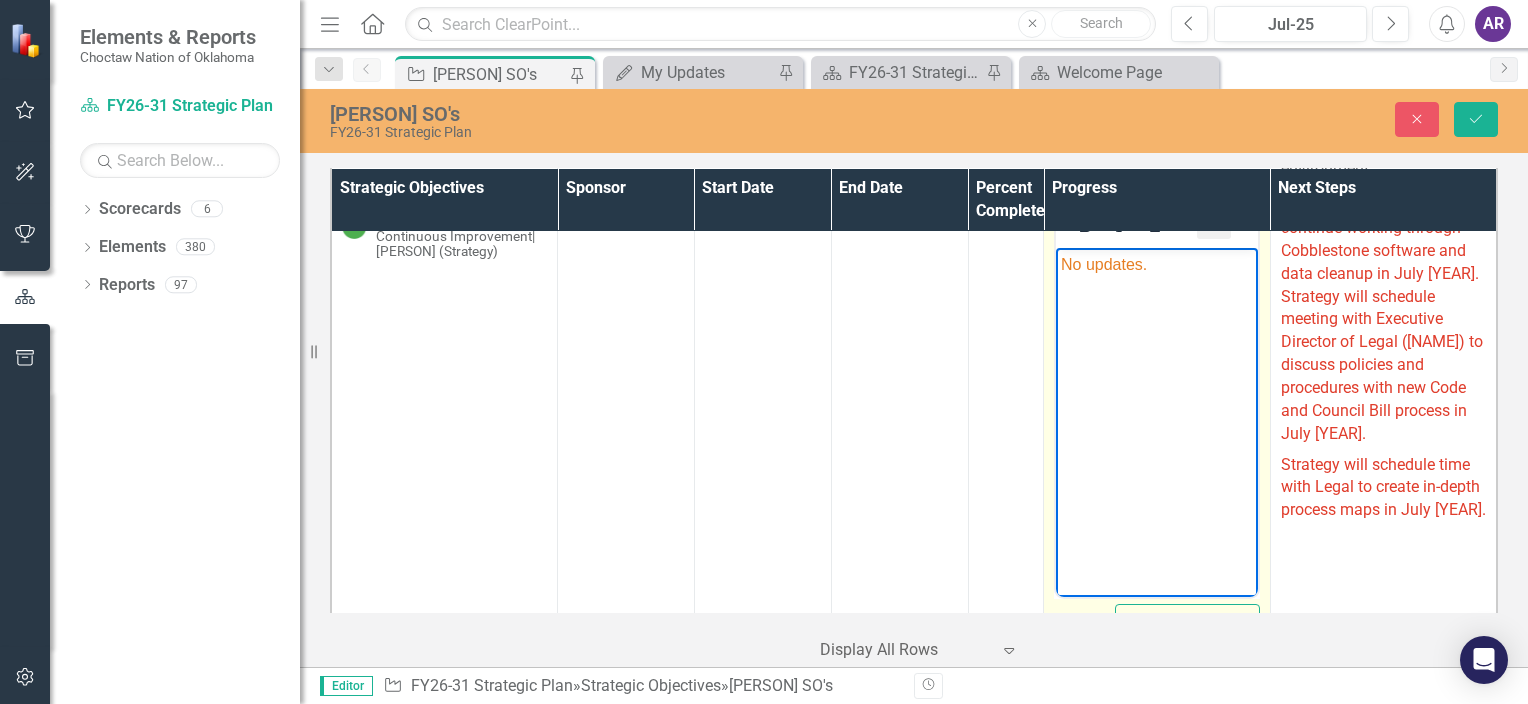 click 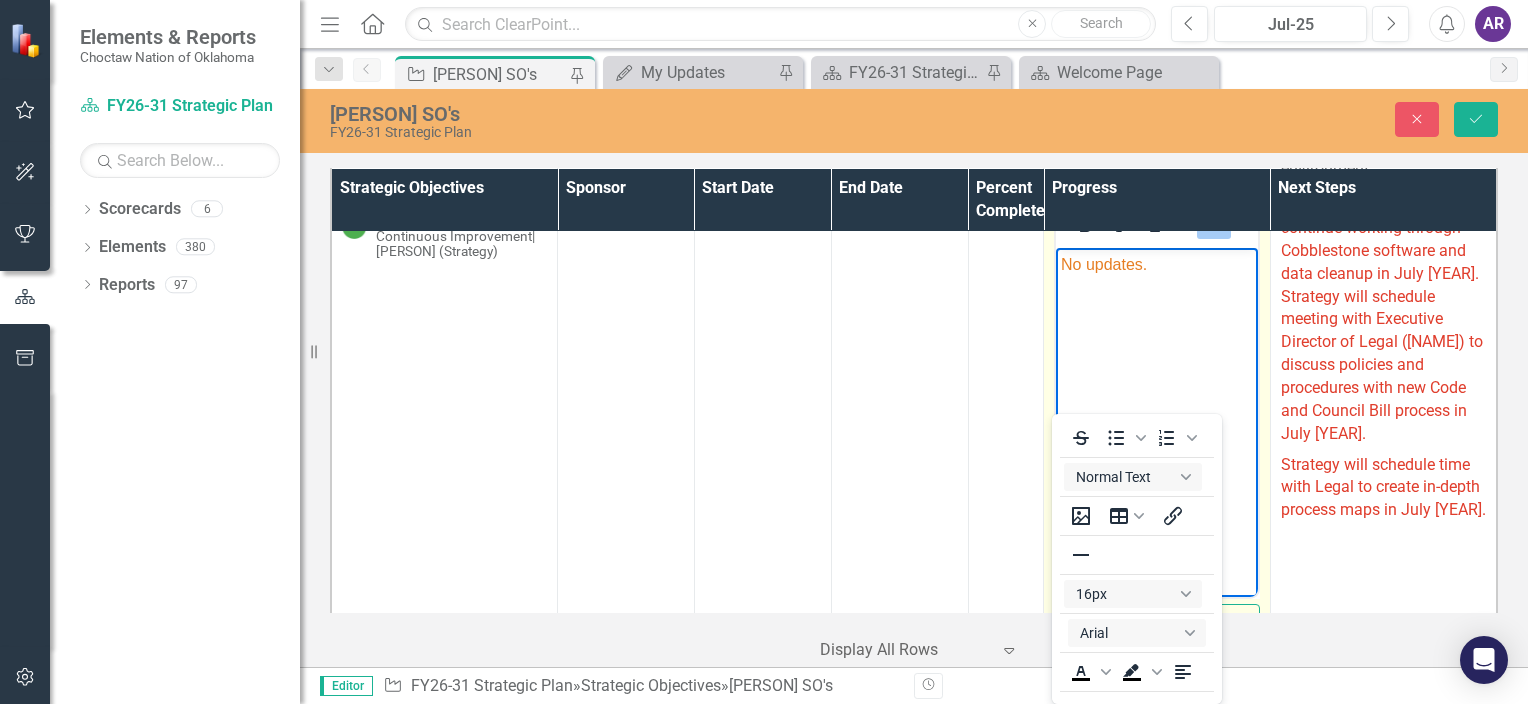 scroll, scrollTop: 4, scrollLeft: 0, axis: vertical 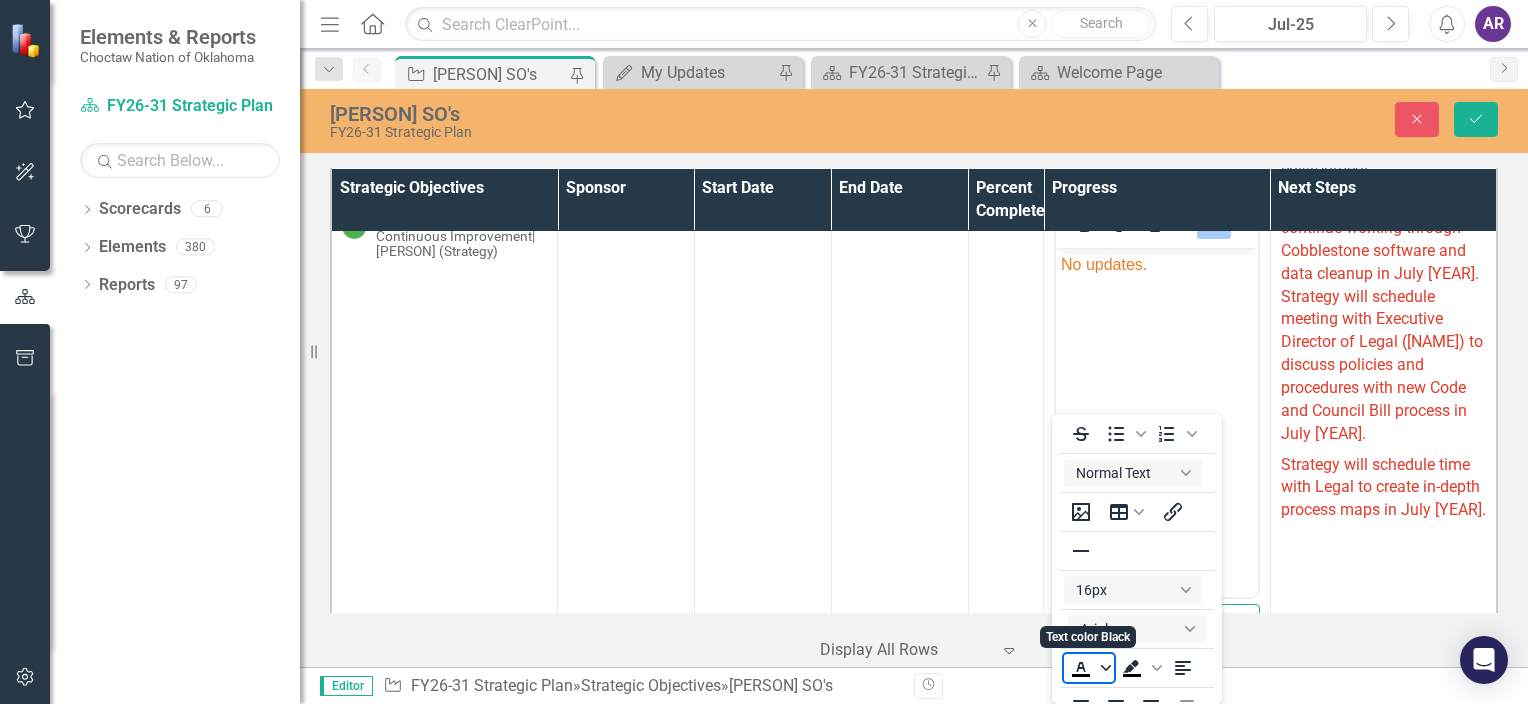 click 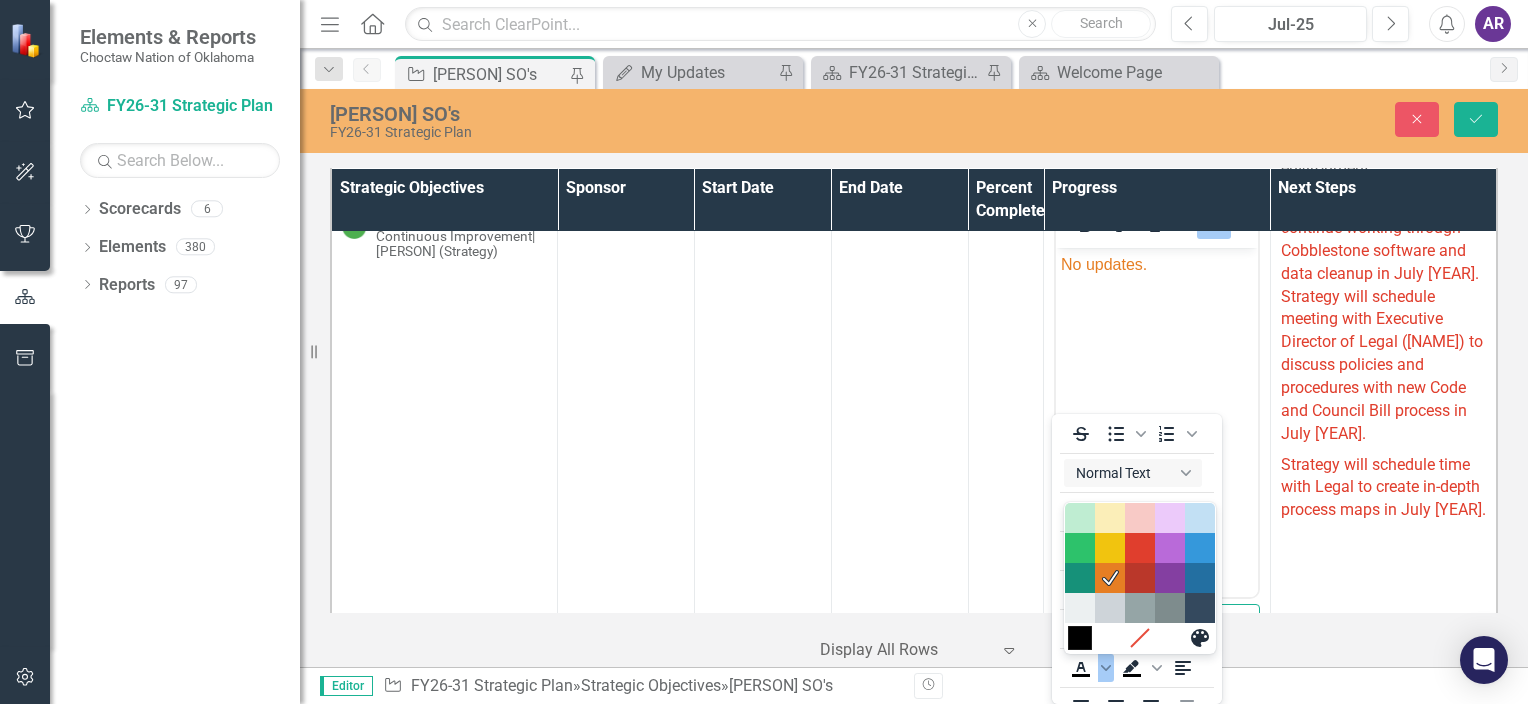 click at bounding box center [1080, 638] 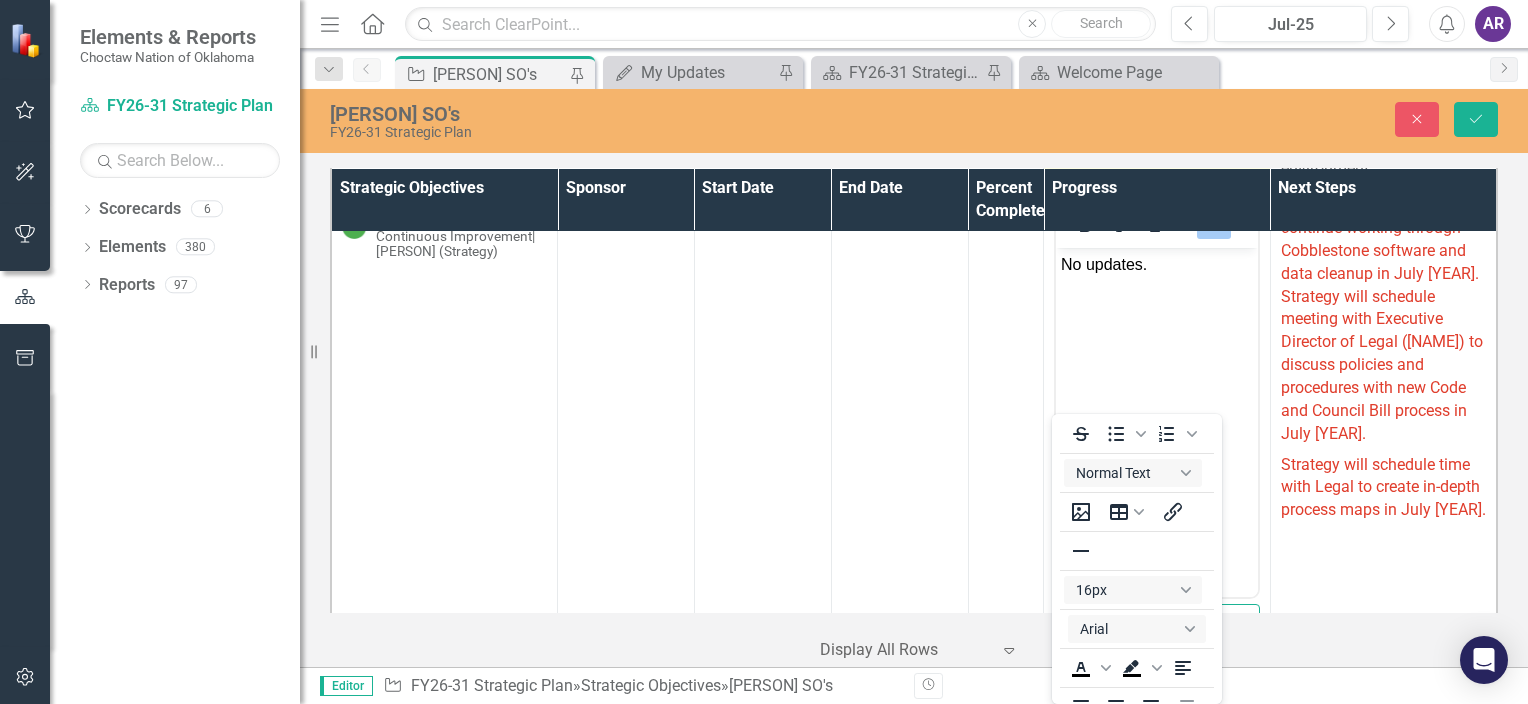 click on "Corporate Travel Software Request for Proposal:   Kickoff meeting was held with vendor (AmEx),  Hoshonti  team, and Travel on July 18, [YEAR]. Internal stakeholder follow-up meeting was held on July 28, [YEAR], to discuss in-depth project timeline and details.  [NAME]  promoted to Travel & Expense Manager reporting to Accounting Director ([NAME]). Reporting & Analytics (R&A) obtained access to  Voyager  and began pulling data into test environment. Some access issues were experienced with Voyager API and R&A, but issues were addressed." at bounding box center [1157, -74] 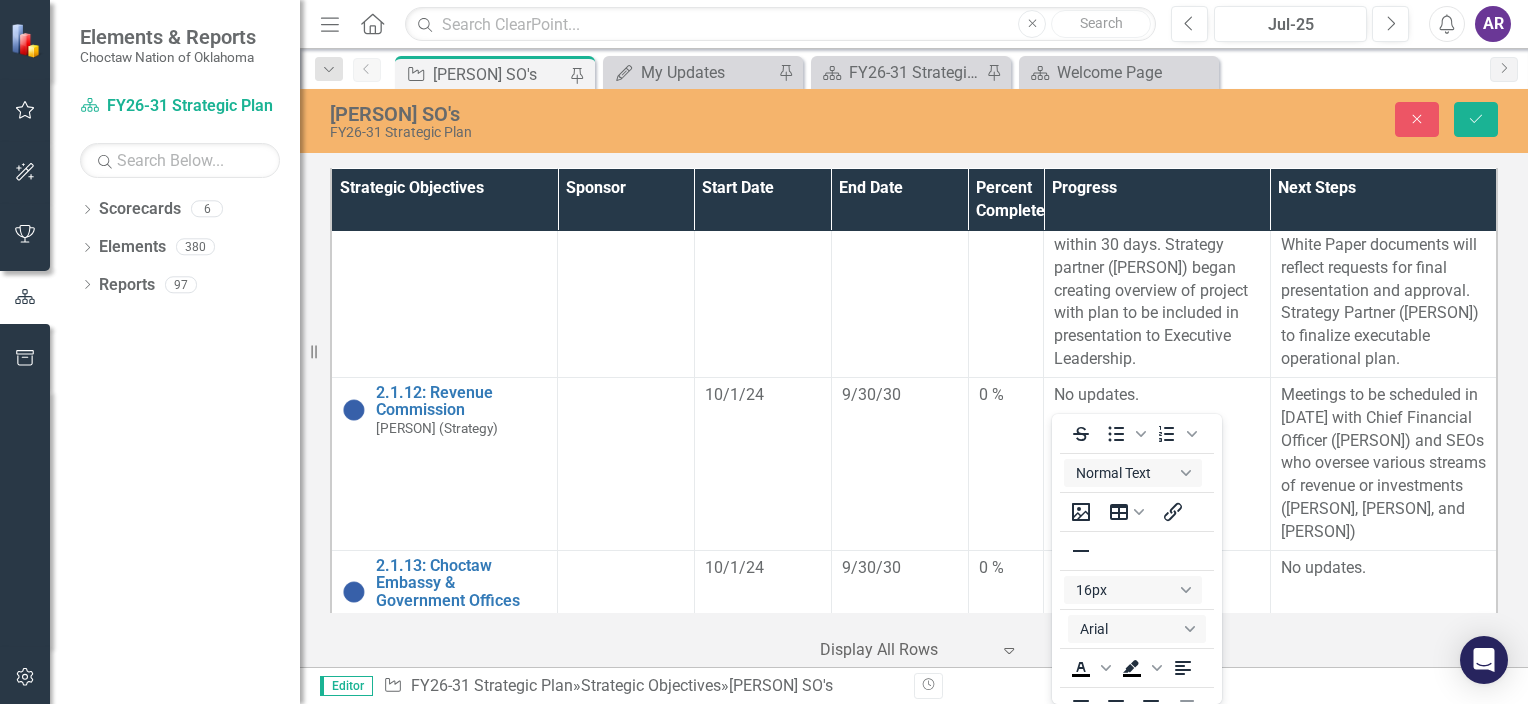 scroll, scrollTop: 1700, scrollLeft: 0, axis: vertical 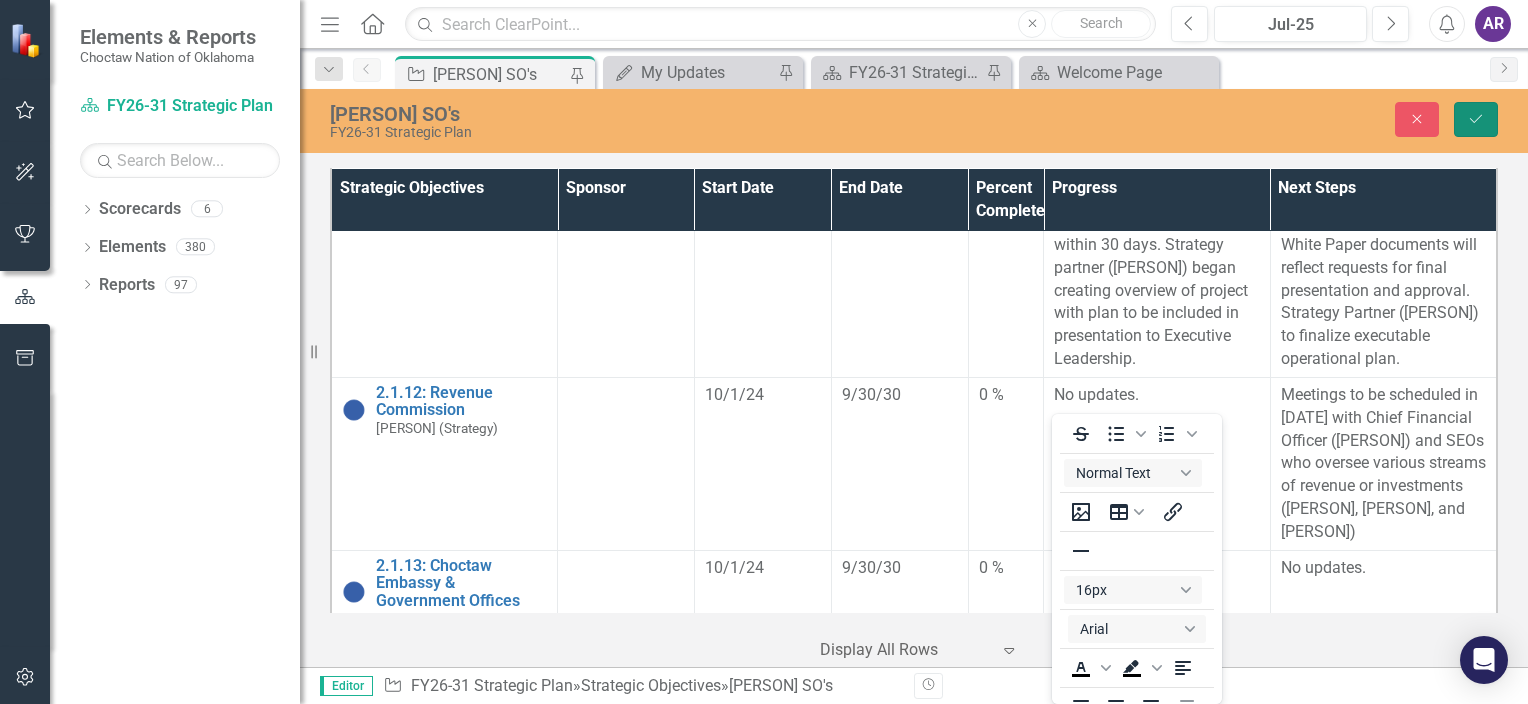 click on "Save" 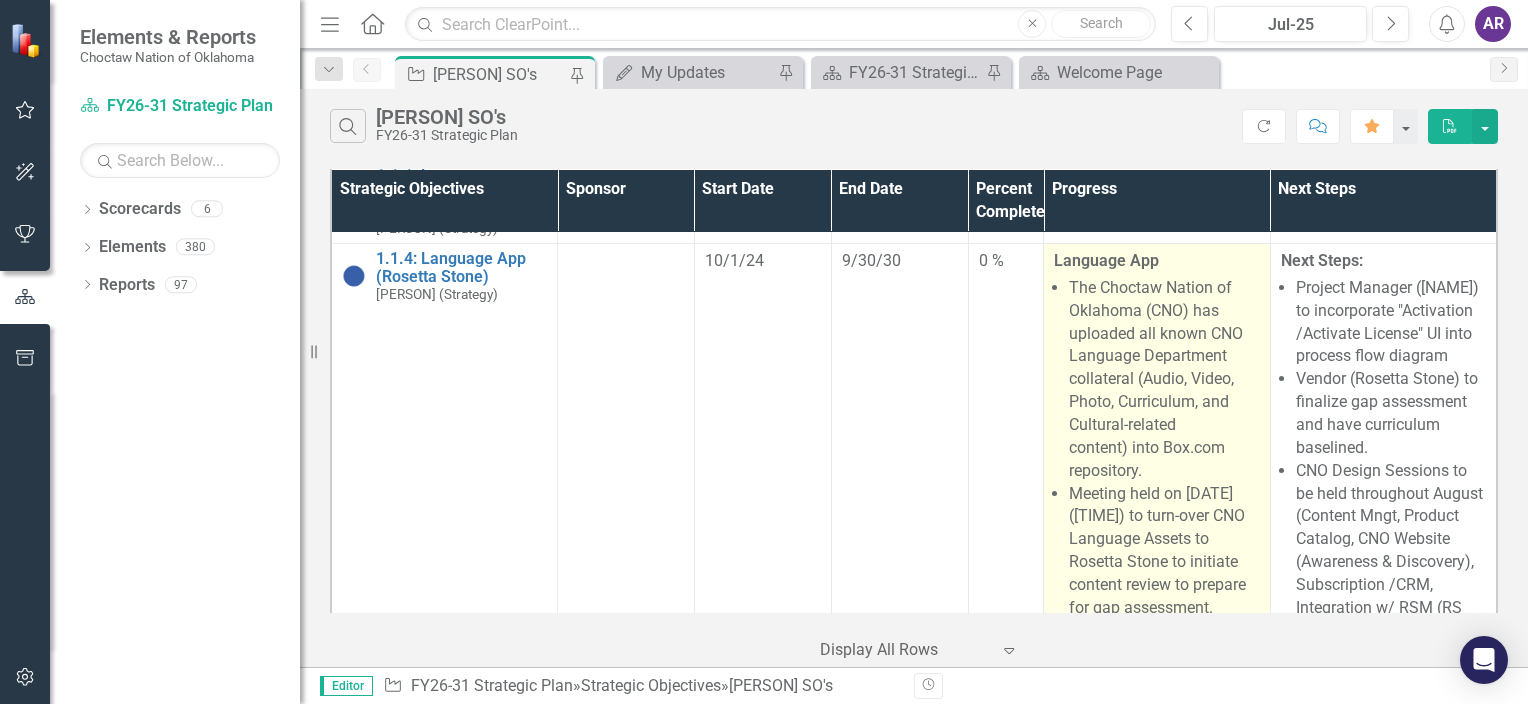 scroll, scrollTop: 112, scrollLeft: 0, axis: vertical 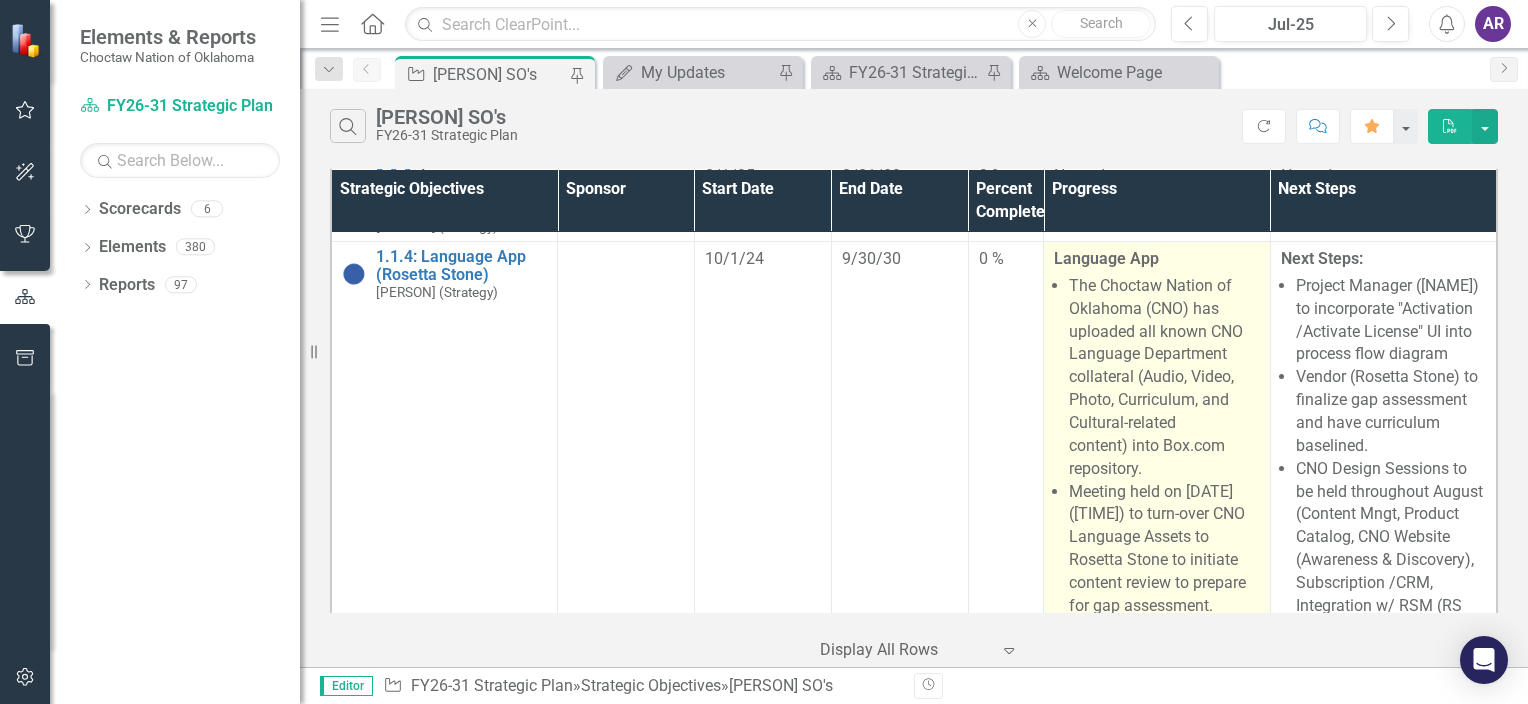 click on "Meeting held on [DATE] ([TIME]) to turn-over CNO Language Assets to Rosetta Stone to initiate content review to prepare for gap assessment." at bounding box center (1164, 549) 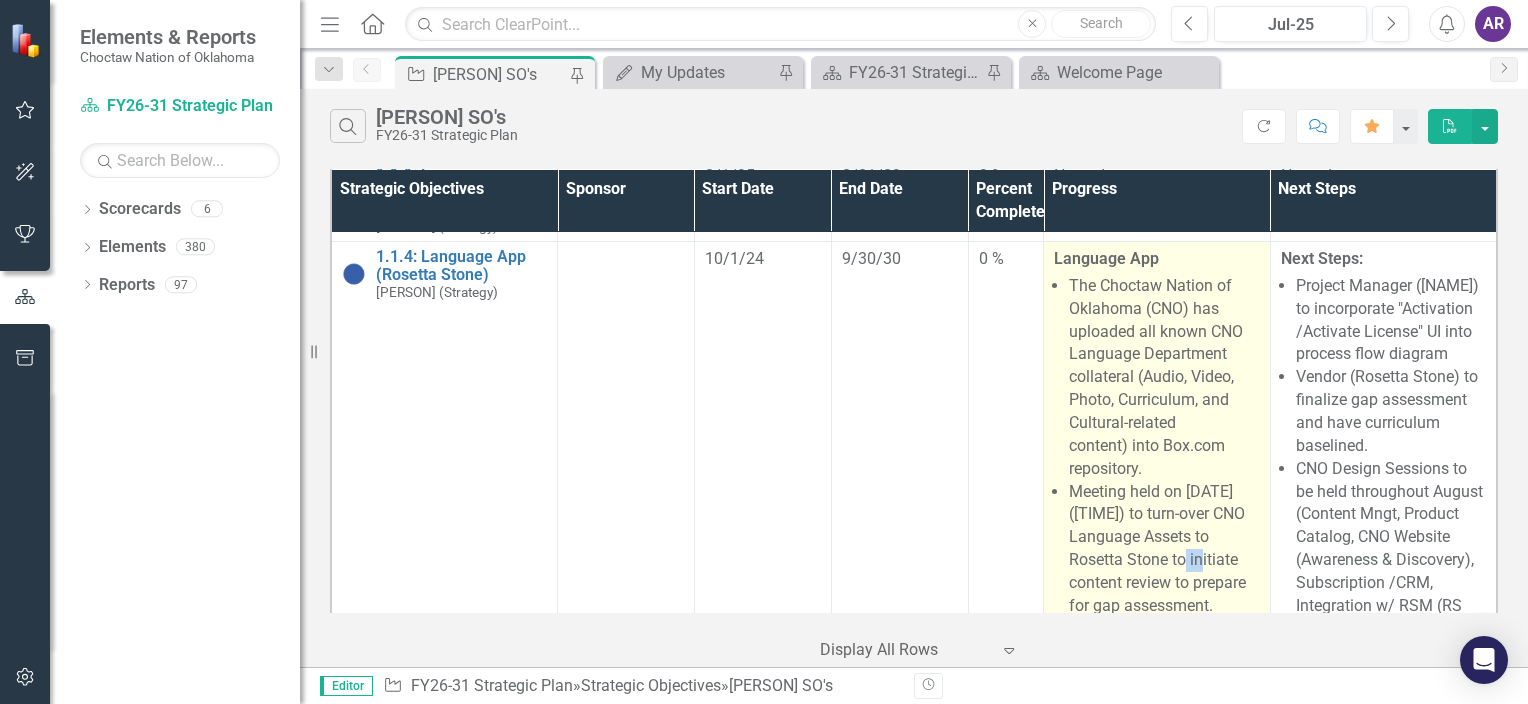 click on "Meeting held on [DATE] ([TIME]) to turn-over CNO Language Assets to Rosetta Stone to initiate content review to prepare for gap assessment." at bounding box center (1164, 549) 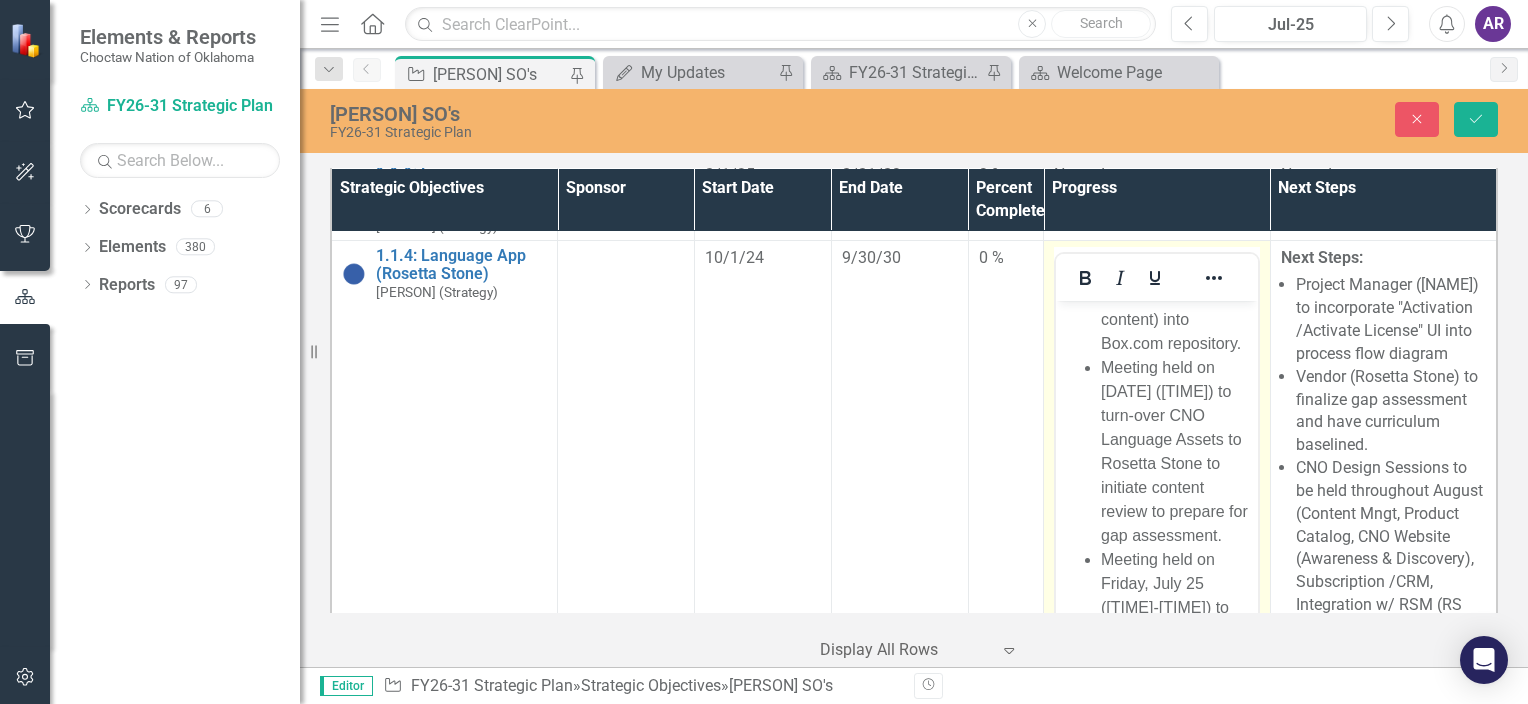 scroll, scrollTop: 296, scrollLeft: 0, axis: vertical 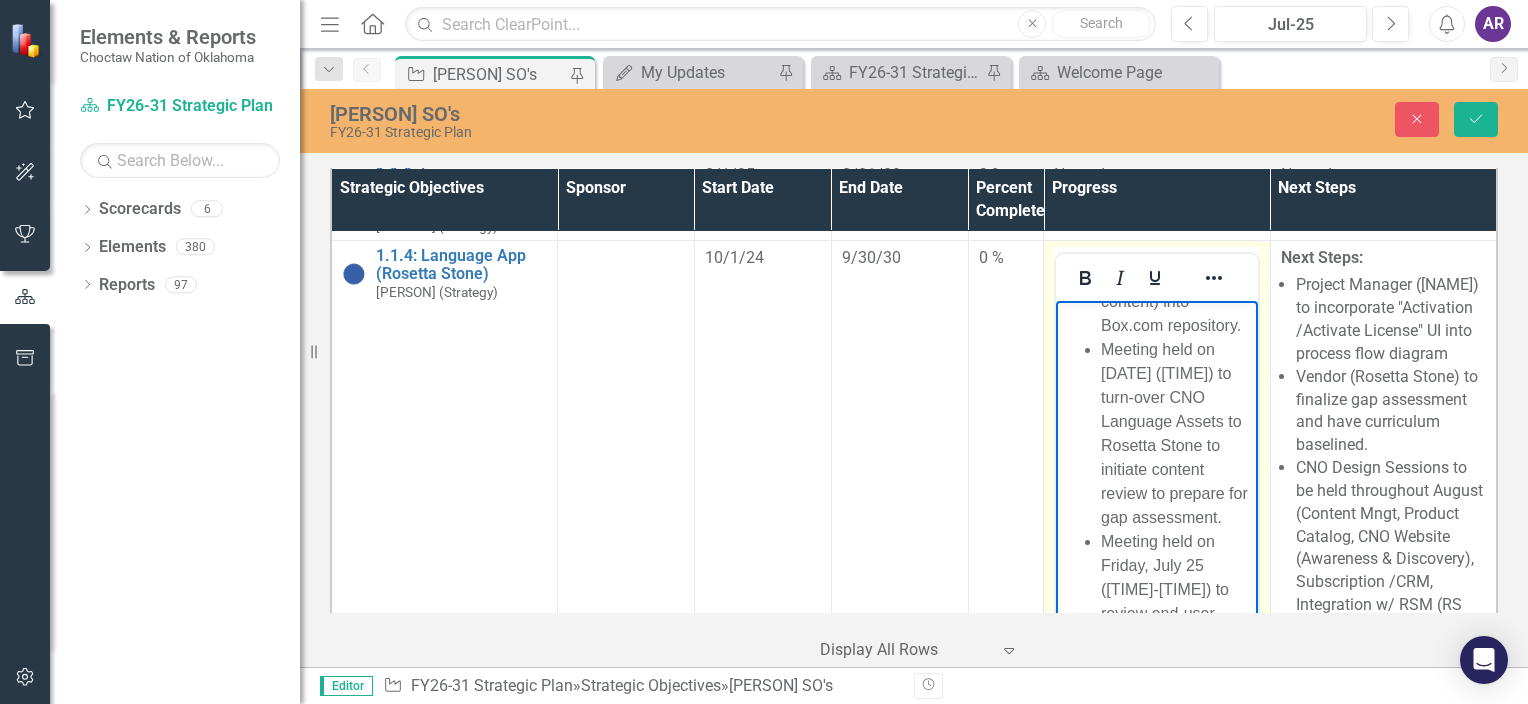 drag, startPoint x: 2268, startPoint y: 850, endPoint x: 1213, endPoint y: 415, distance: 1141.1617 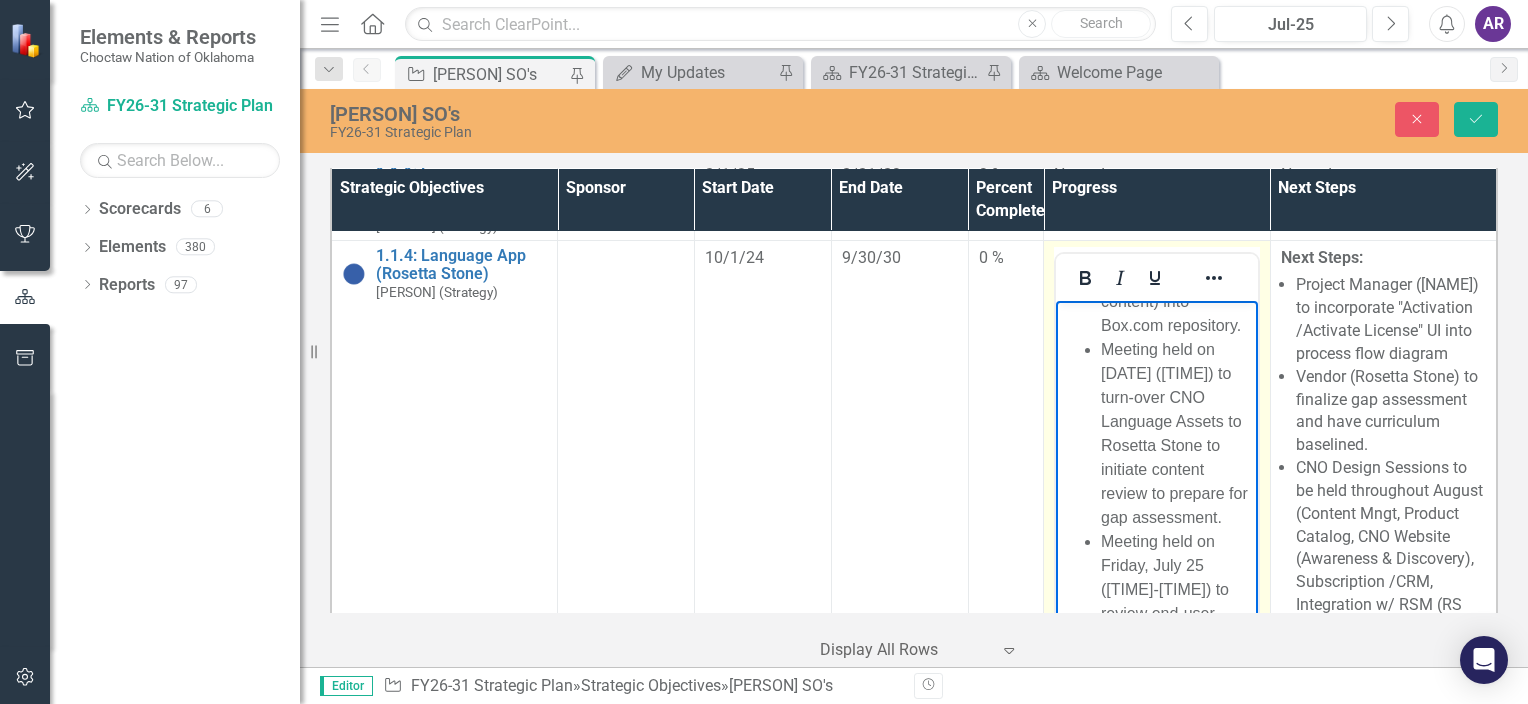 type 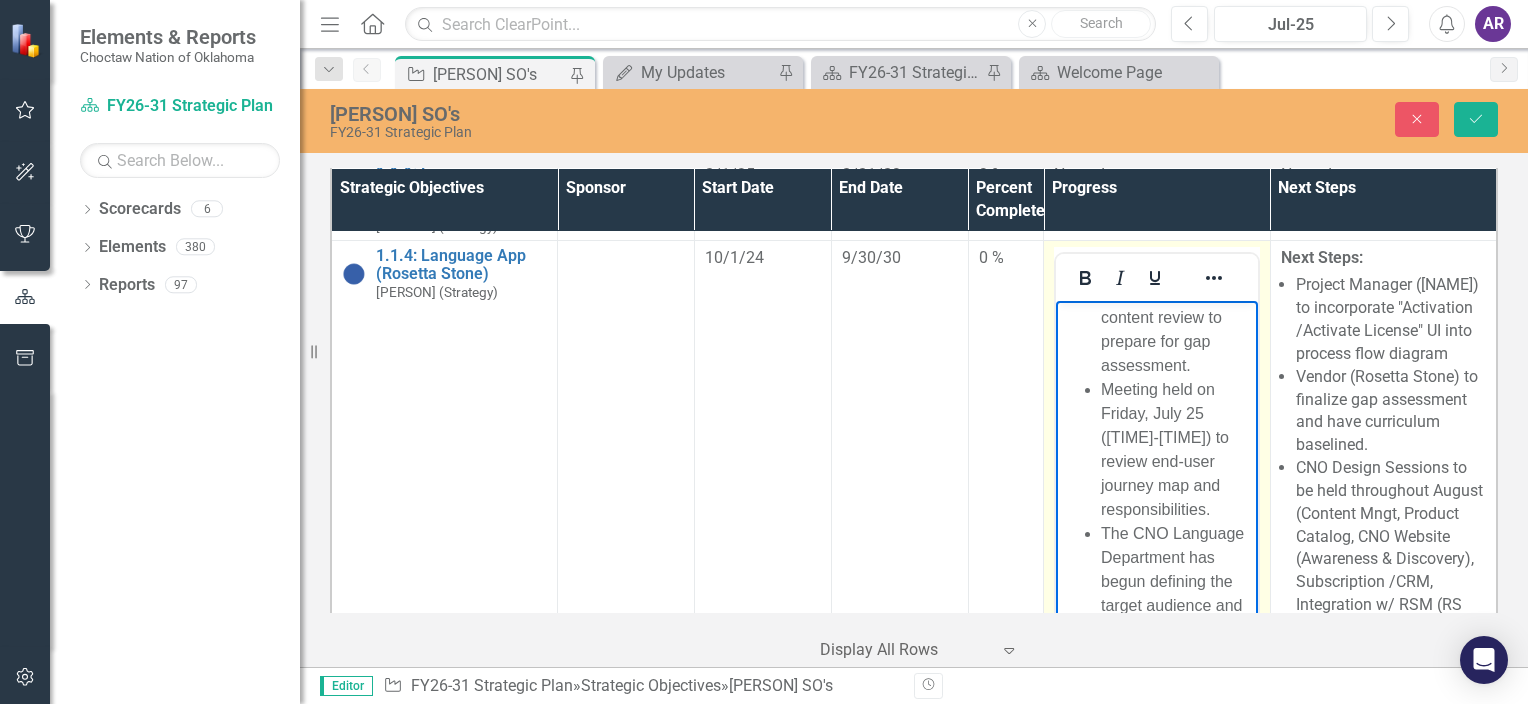 scroll, scrollTop: 500, scrollLeft: 0, axis: vertical 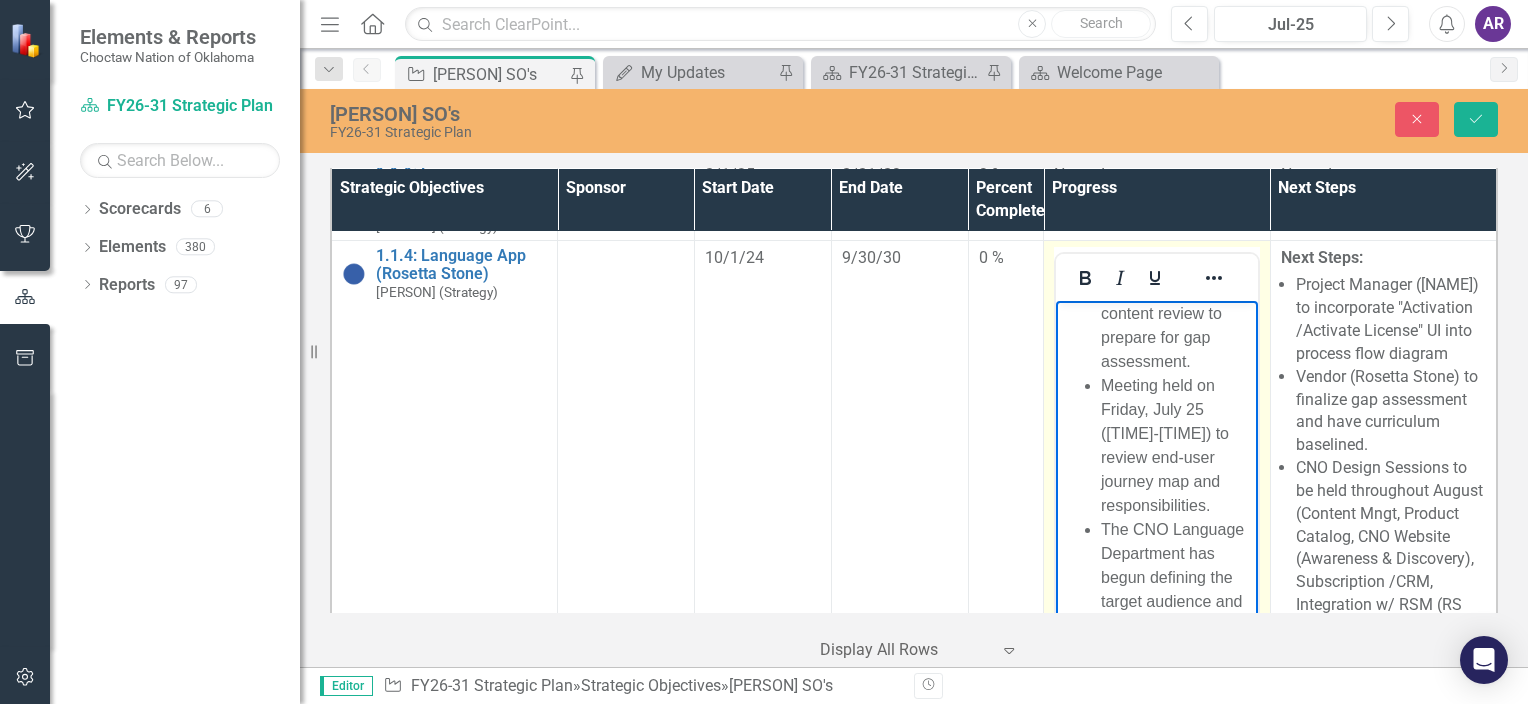 click on "Meeting held on Friday, July 25 ([TIME]-[TIME]) to review end-user journey map and responsibilities." at bounding box center (1177, 446) 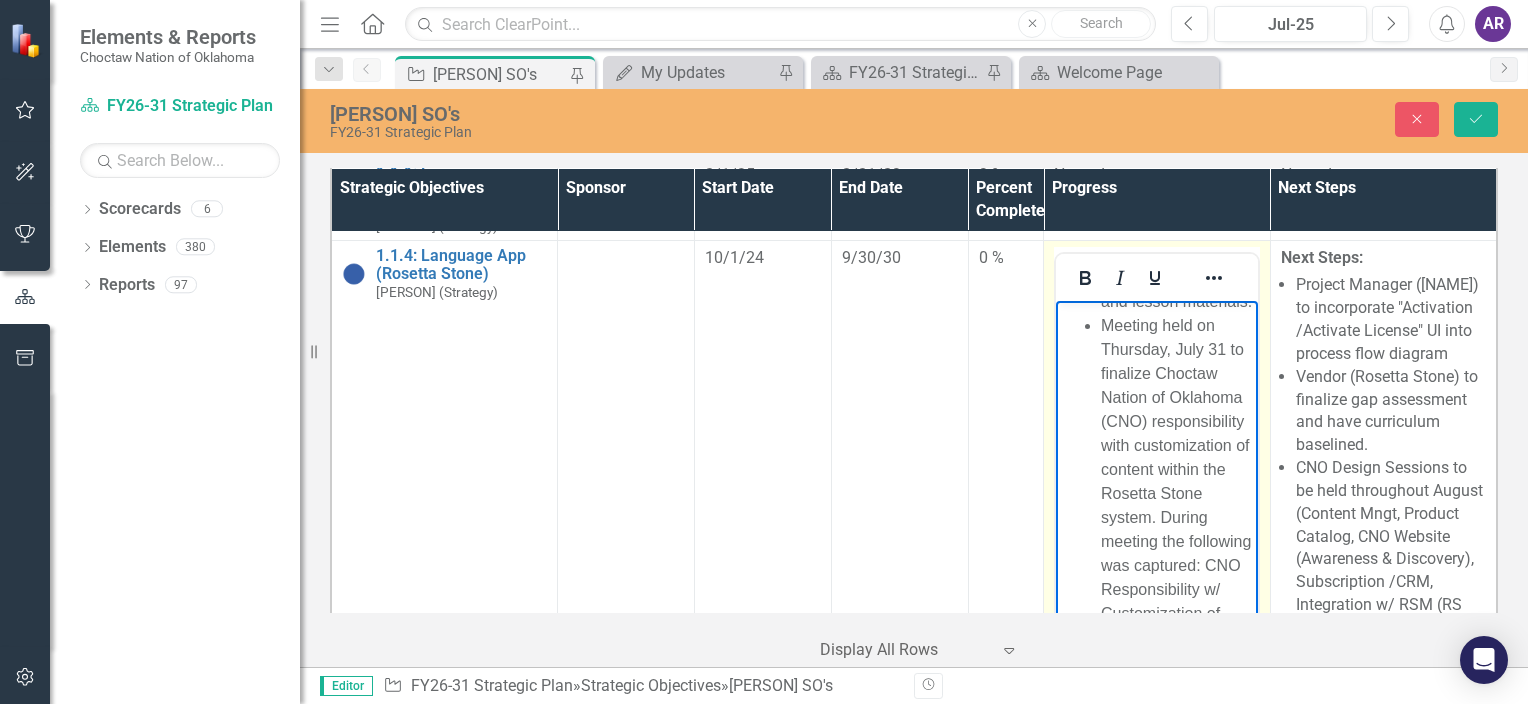 scroll, scrollTop: 823, scrollLeft: 0, axis: vertical 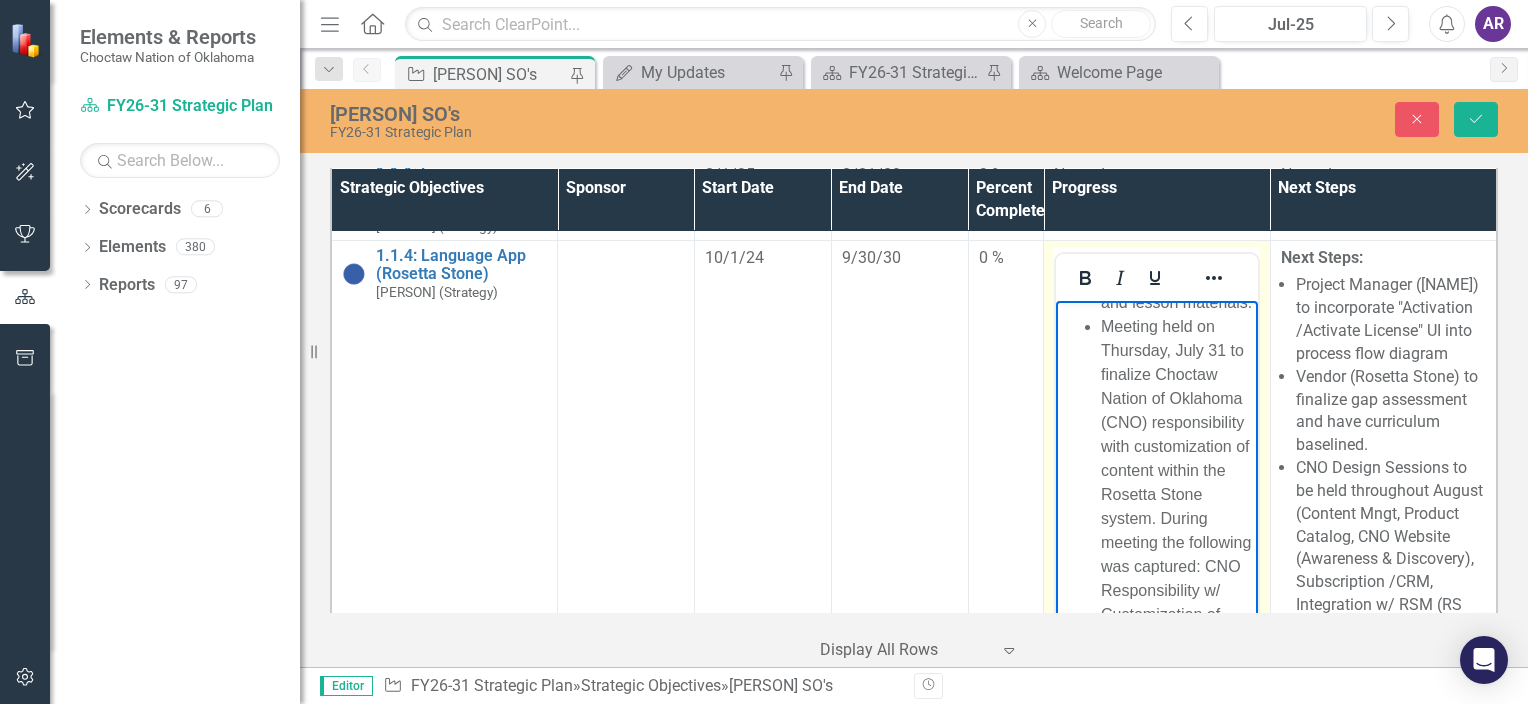 click on "Meeting held on Thursday, July 31 to finalize Choctaw Nation of Oklahoma (CNO) responsibility with customization of content within the Rosetta Stone system. During meeting the following was captured: CNO Responsibility w/ Customization of Content within the Rosetta Stone ecosystem; Vendor (Rosetta Stone) responsible for fulfillment (CNO Language App/Learning & Matriculation framework." at bounding box center [1177, 591] 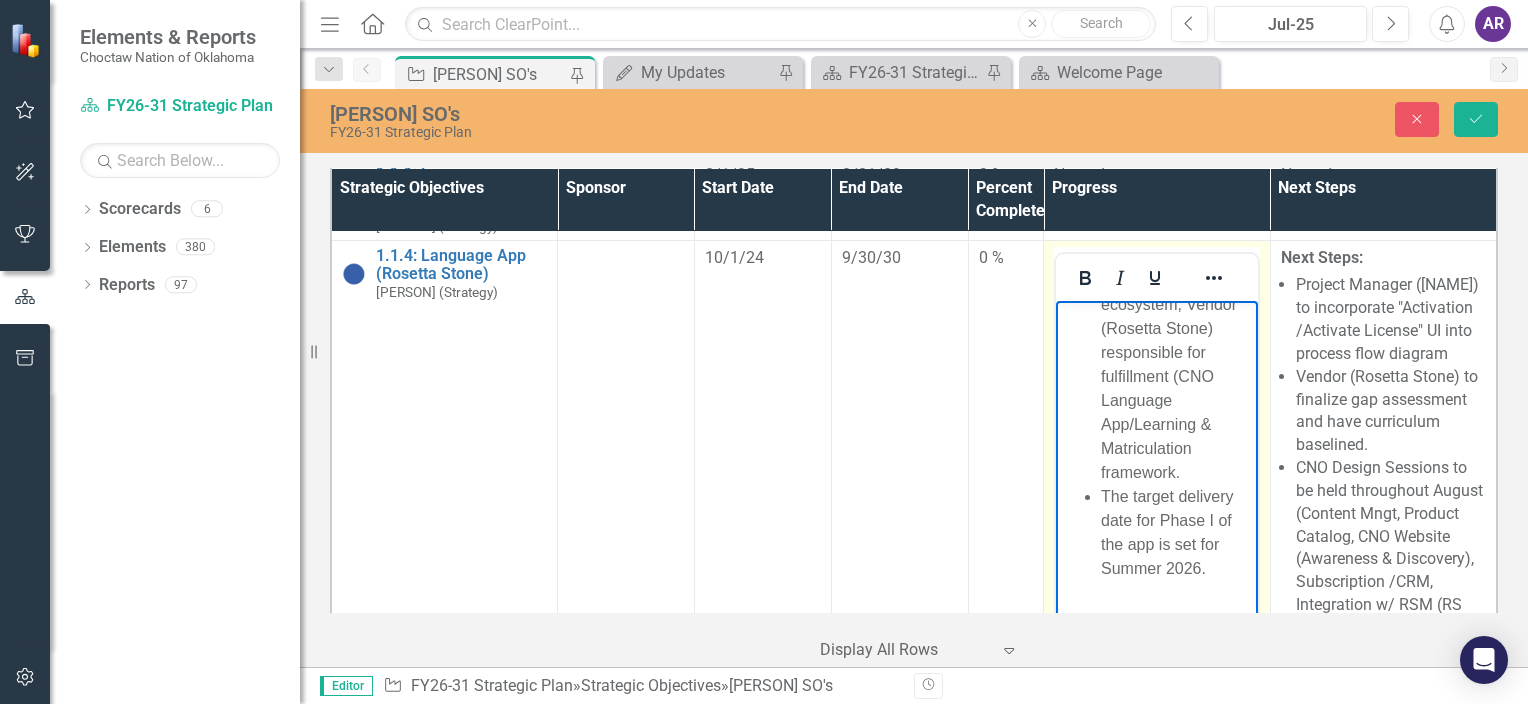 scroll, scrollTop: 1396, scrollLeft: 0, axis: vertical 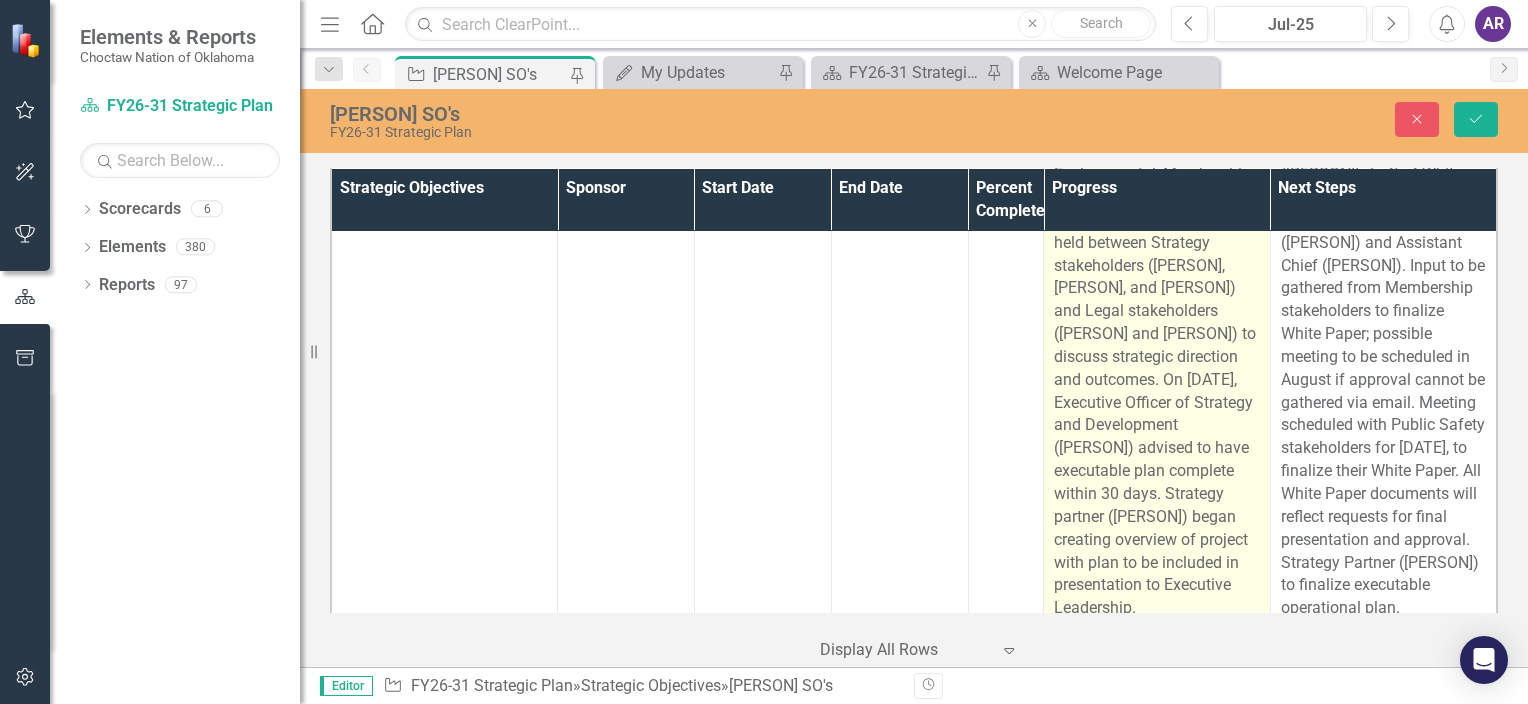 click on "Sovereignty Attorney ([PERSON]) continued drafting White Papers with further input received from Environmental, Membership, and Public Safety, respectively. Meeting was held between Strategy stakeholders ([PERSON], [PERSON], and [PERSON]) and Legal stakeholders ([PERSON] and [PERSON]) to discuss strategic direction and outcomes. On [DATE], Executive Officer of Strategy and Development ([PERSON]) advised to have executable plan complete within 30 days. Strategy partner ([PERSON]) began creating overview of project with plan to be included in presentation to Executive Leadership." at bounding box center [1157, 346] 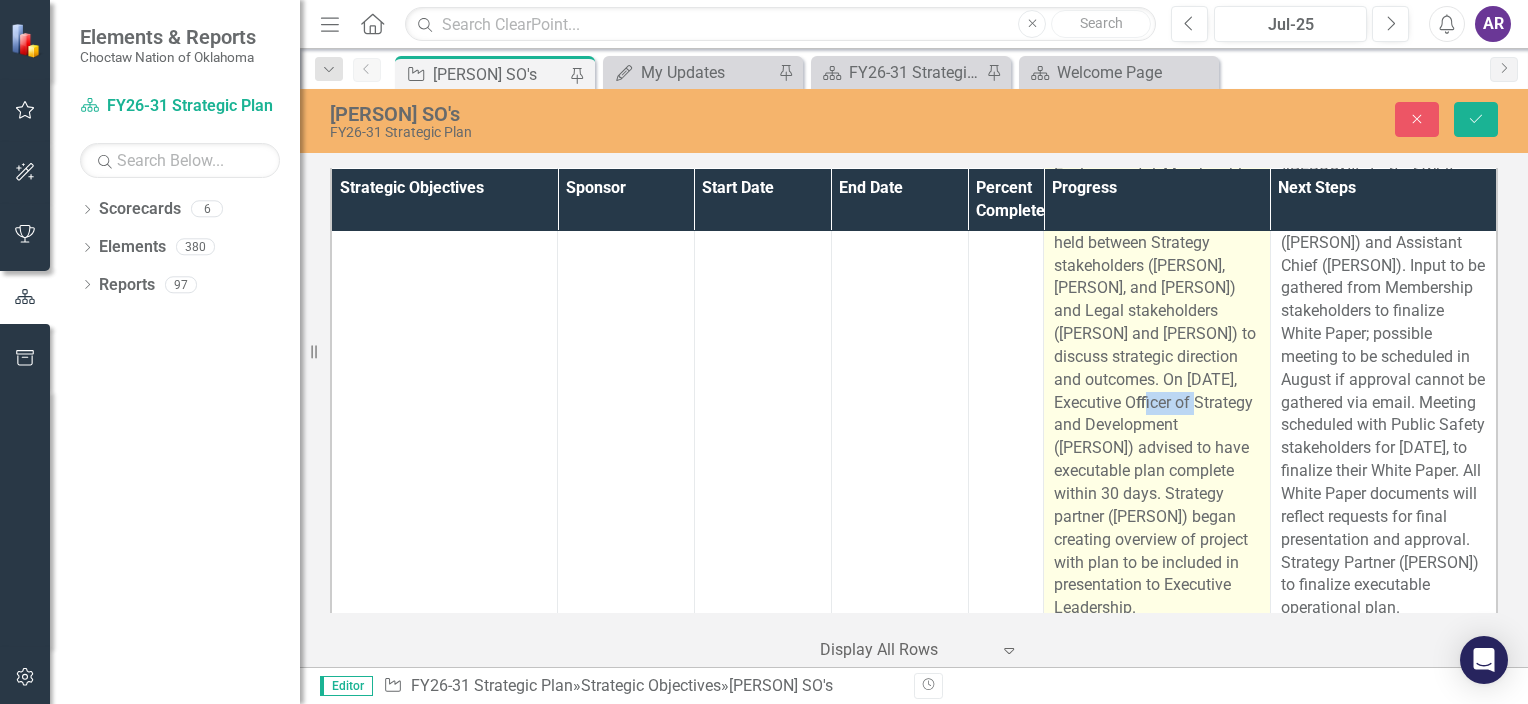 click on "Sovereignty Attorney ([PERSON]) continued drafting White Papers with further input received from Environmental, Membership, and Public Safety, respectively. Meeting was held between Strategy stakeholders ([PERSON], [PERSON], and [PERSON]) and Legal stakeholders ([PERSON] and [PERSON]) to discuss strategic direction and outcomes. On [DATE], Executive Officer of Strategy and Development ([PERSON]) advised to have executable plan complete within 30 days. Strategy partner ([PERSON]) began creating overview of project with plan to be included in presentation to Executive Leadership." at bounding box center (1157, 346) 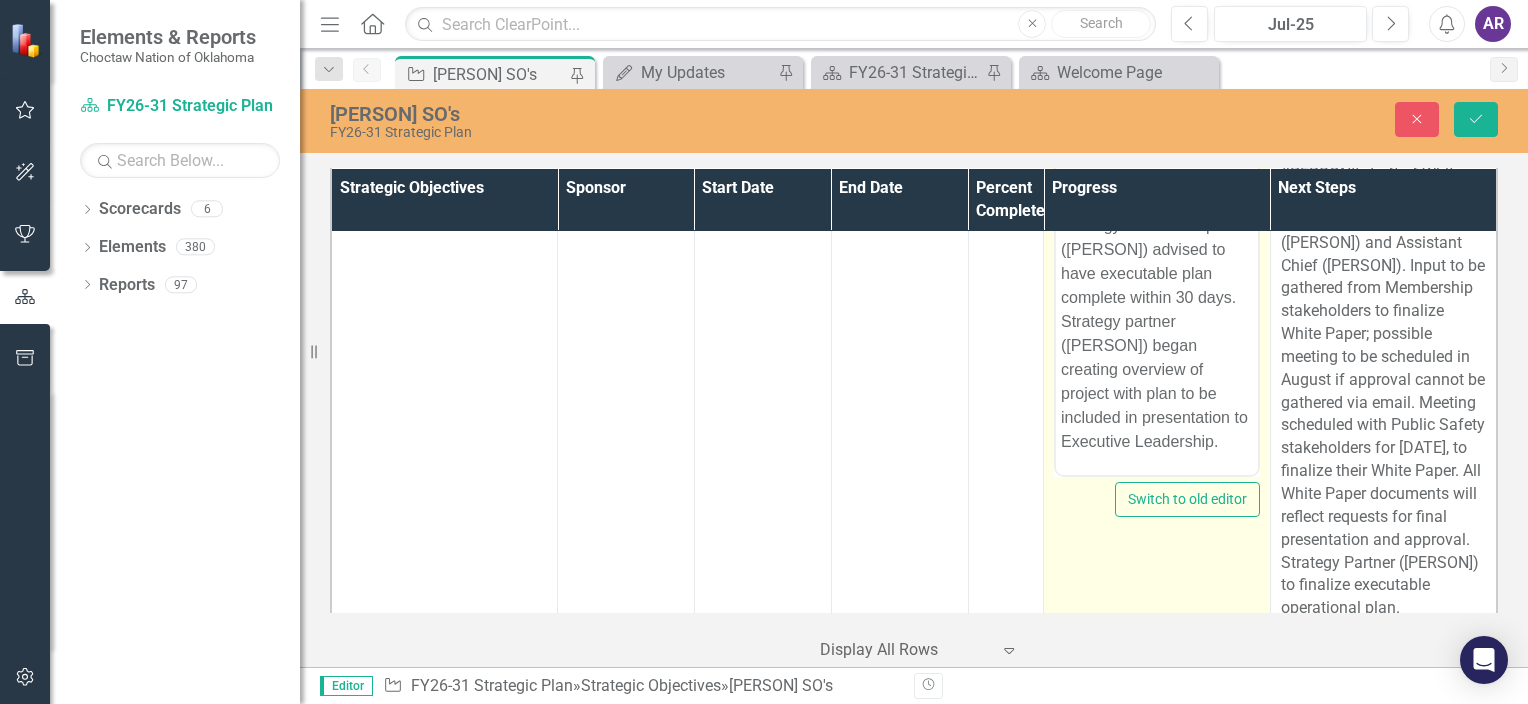 scroll, scrollTop: 334, scrollLeft: 0, axis: vertical 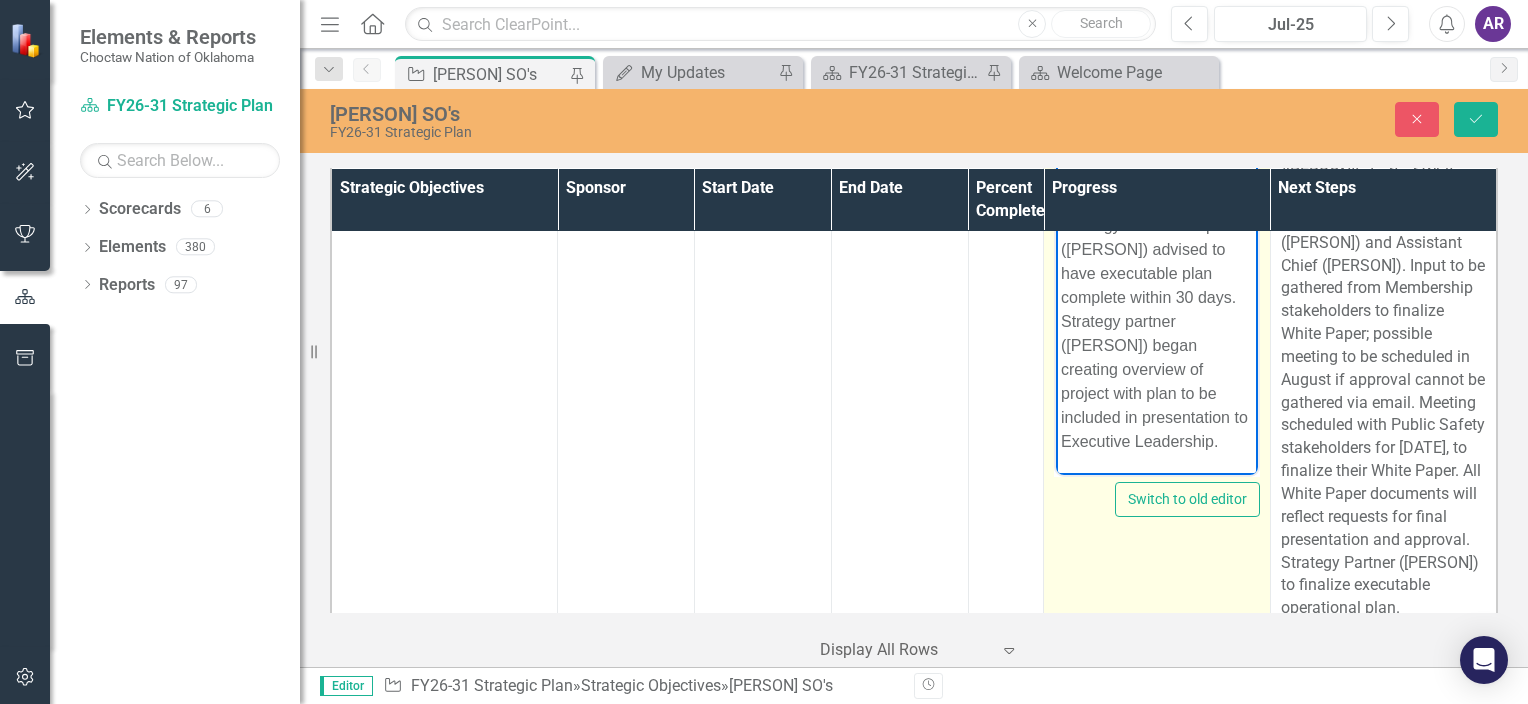 drag, startPoint x: 2249, startPoint y: 585, endPoint x: 1141, endPoint y: 241, distance: 1160.1724 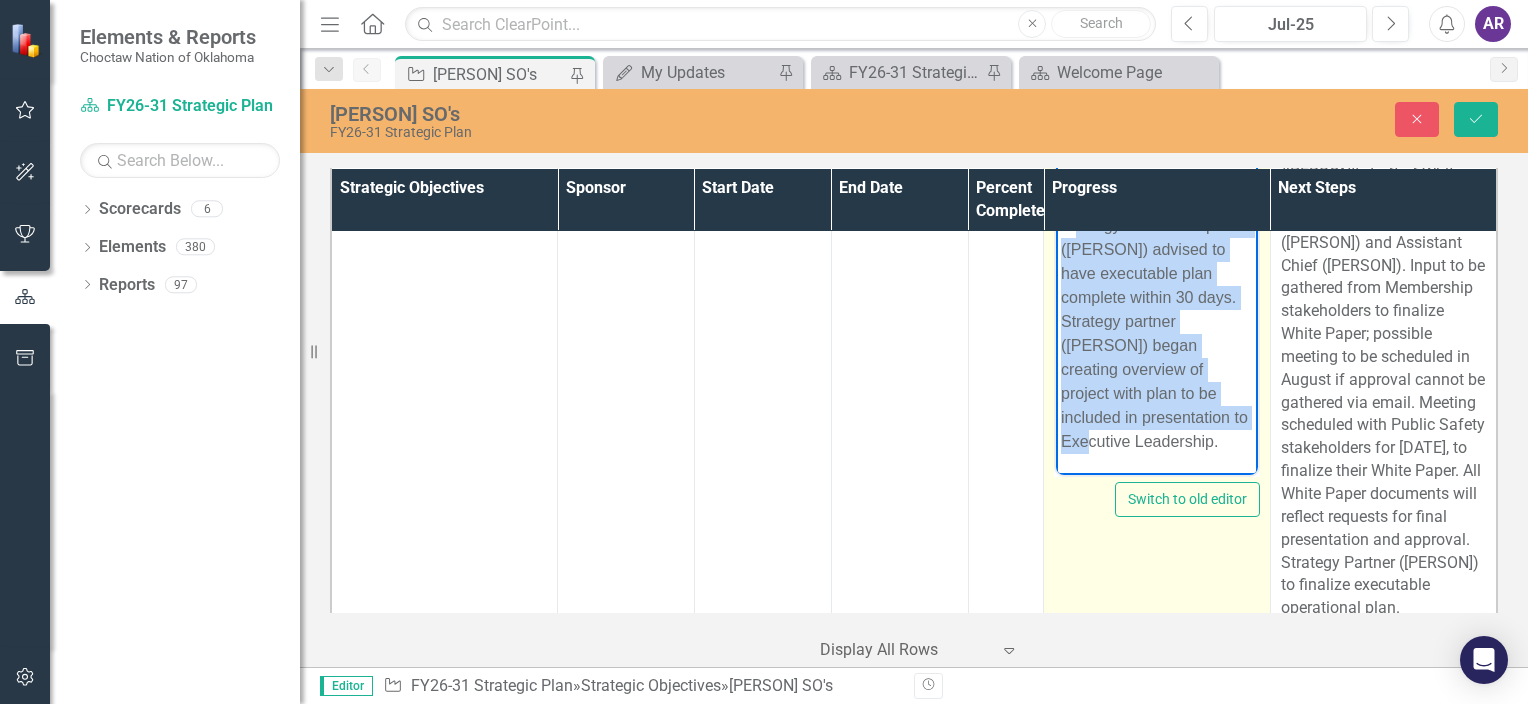 scroll, scrollTop: 444, scrollLeft: 0, axis: vertical 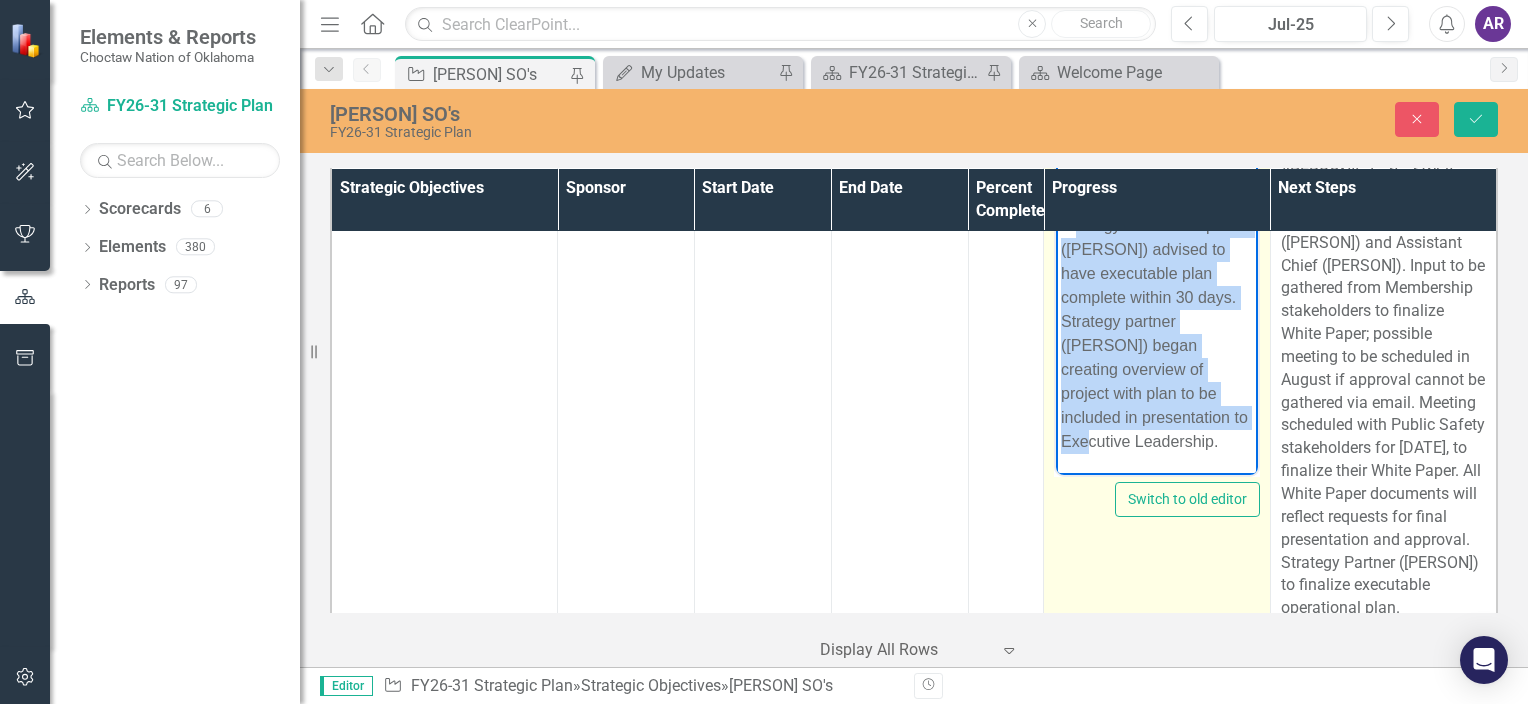 drag, startPoint x: 1141, startPoint y: 241, endPoint x: 1225, endPoint y: 446, distance: 221.54233 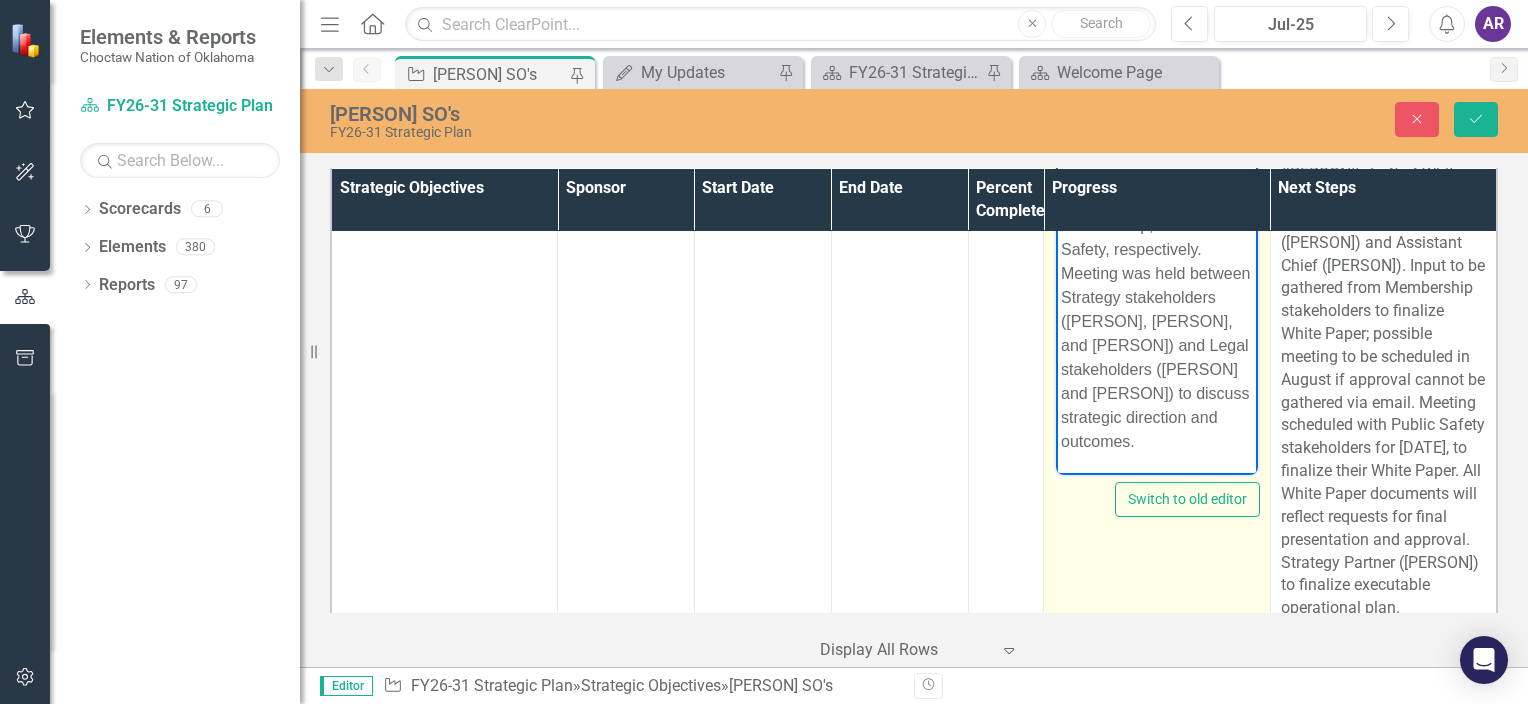 scroll, scrollTop: 132, scrollLeft: 0, axis: vertical 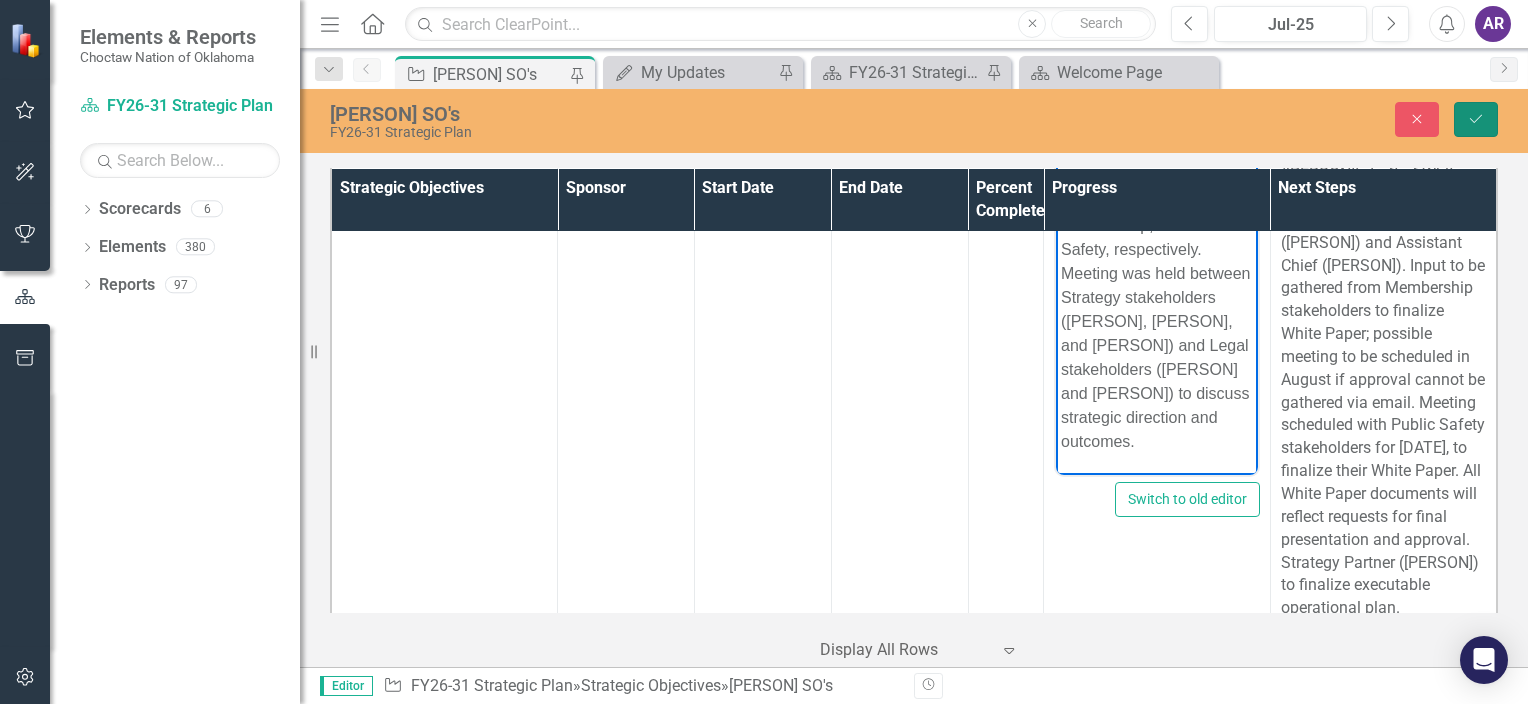 click on "Save" 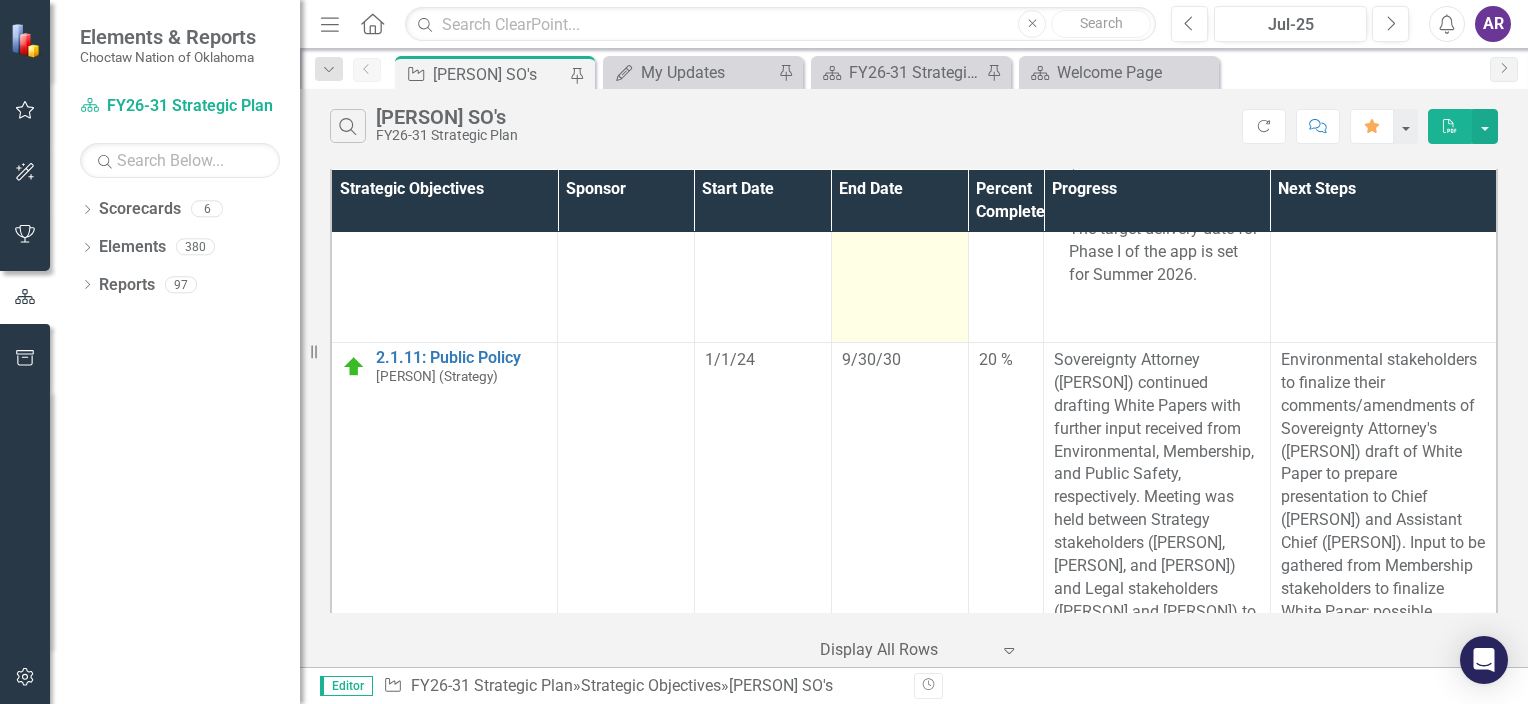 scroll, scrollTop: 1254, scrollLeft: 0, axis: vertical 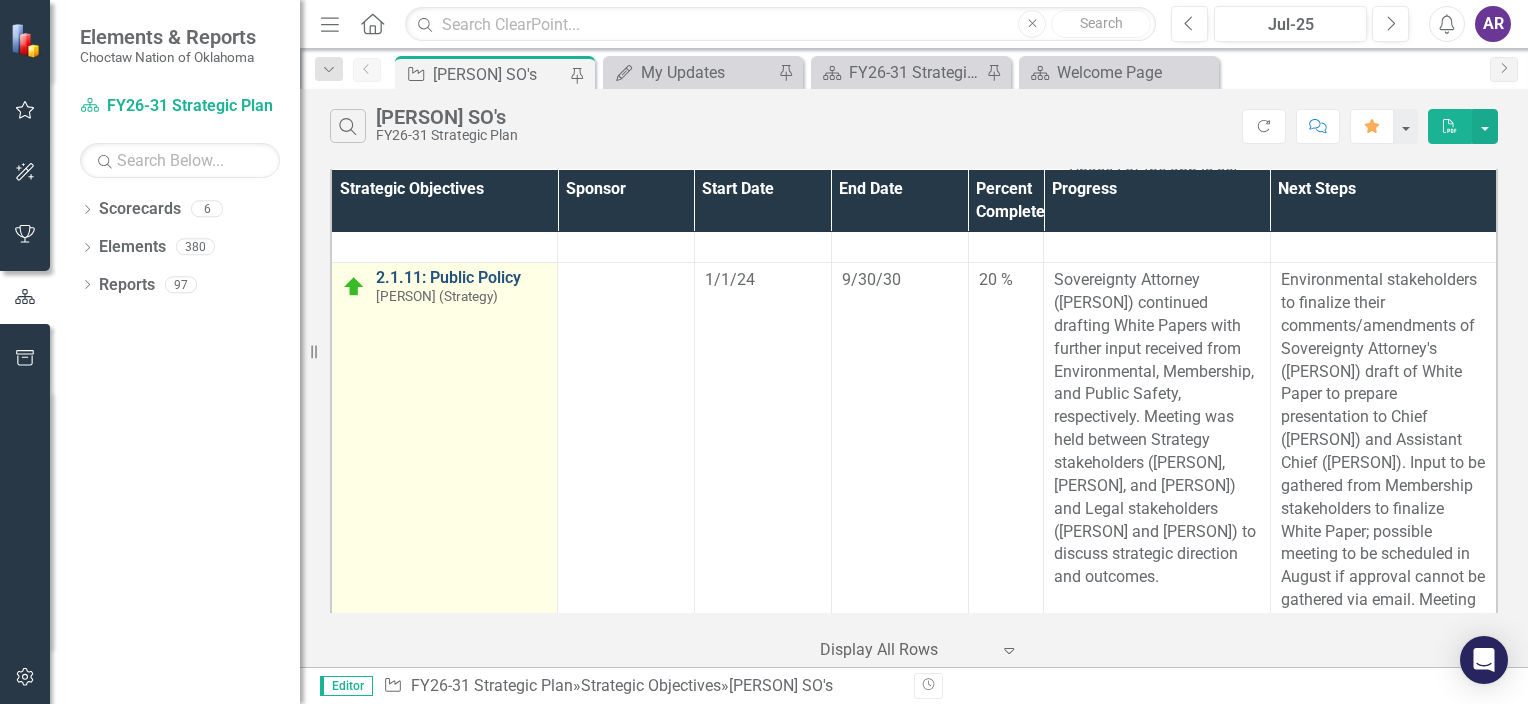 click on "2.1.11: Public Policy" at bounding box center (461, 278) 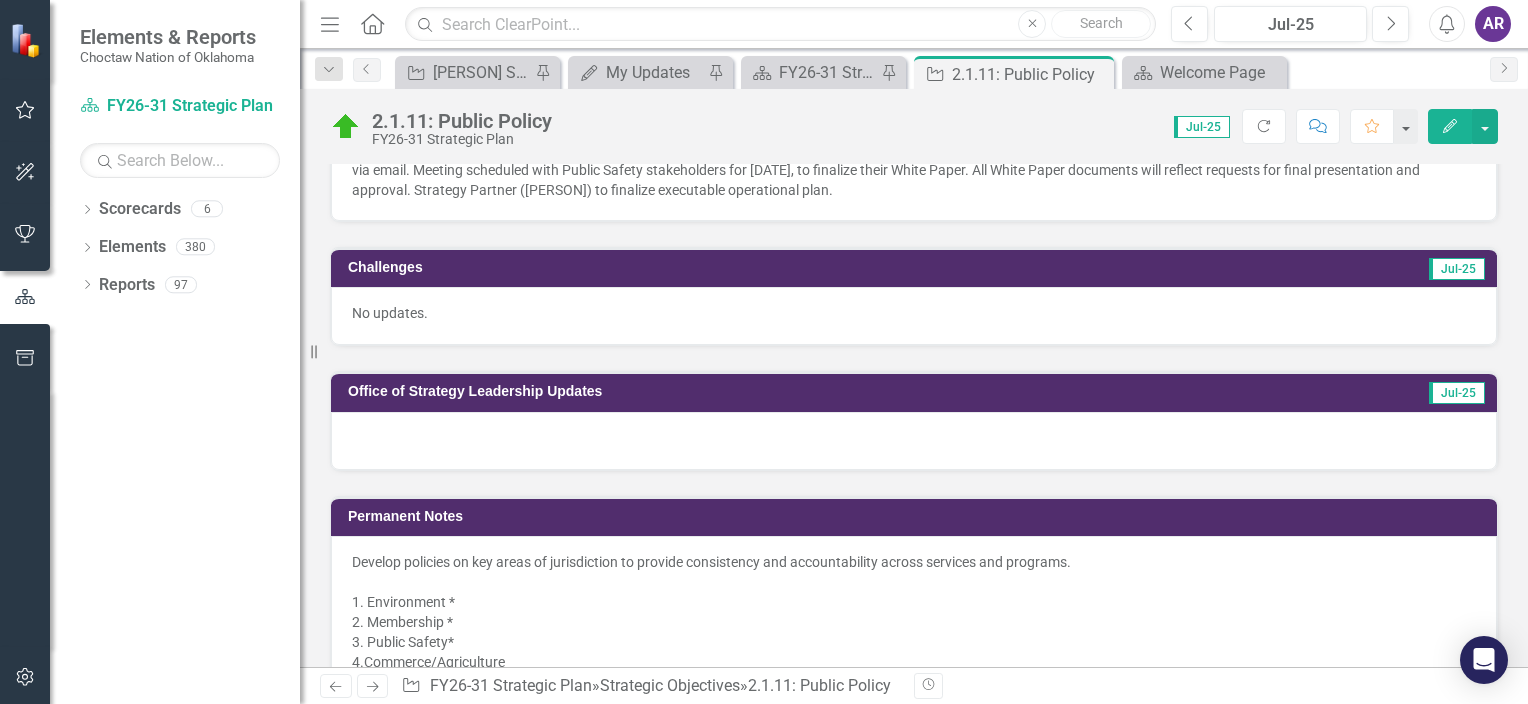 scroll, scrollTop: 1323, scrollLeft: 0, axis: vertical 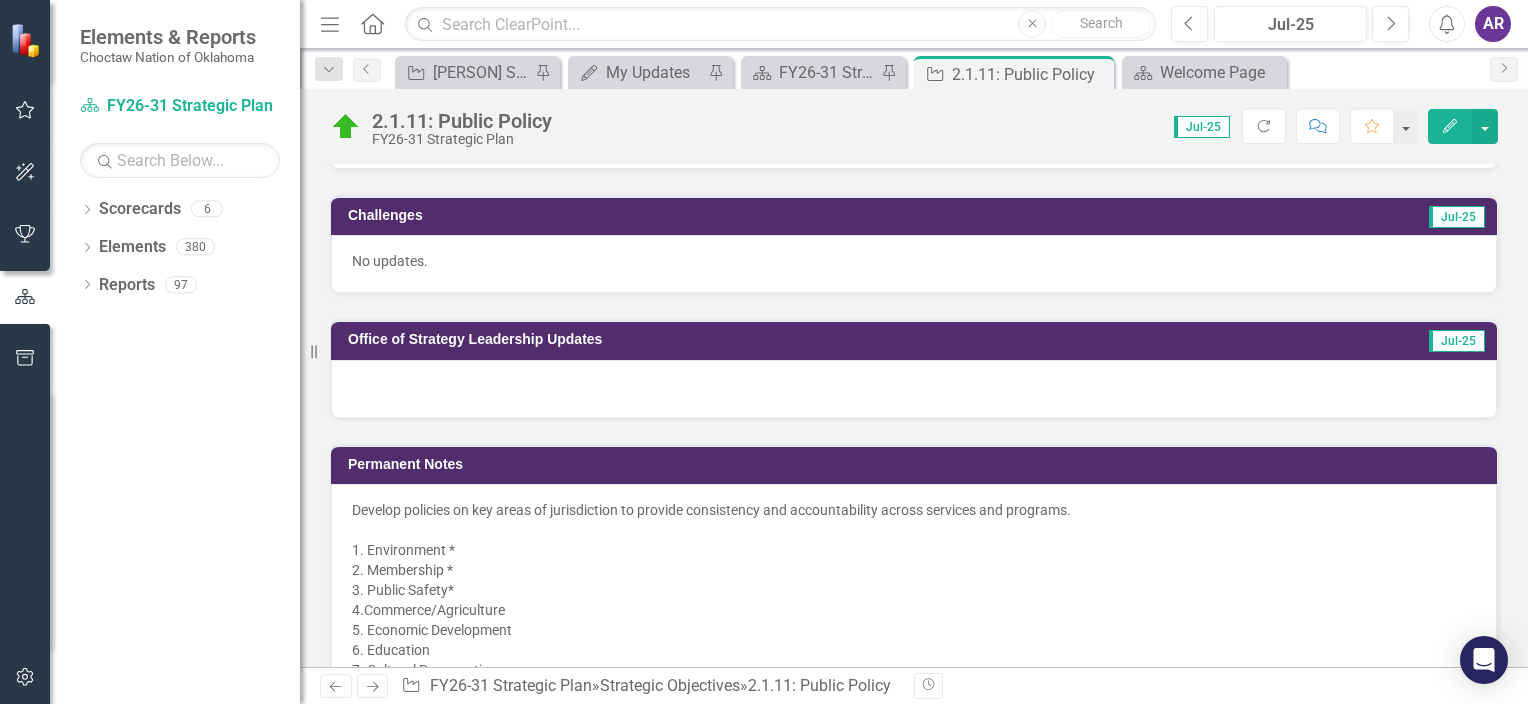 click at bounding box center [914, 389] 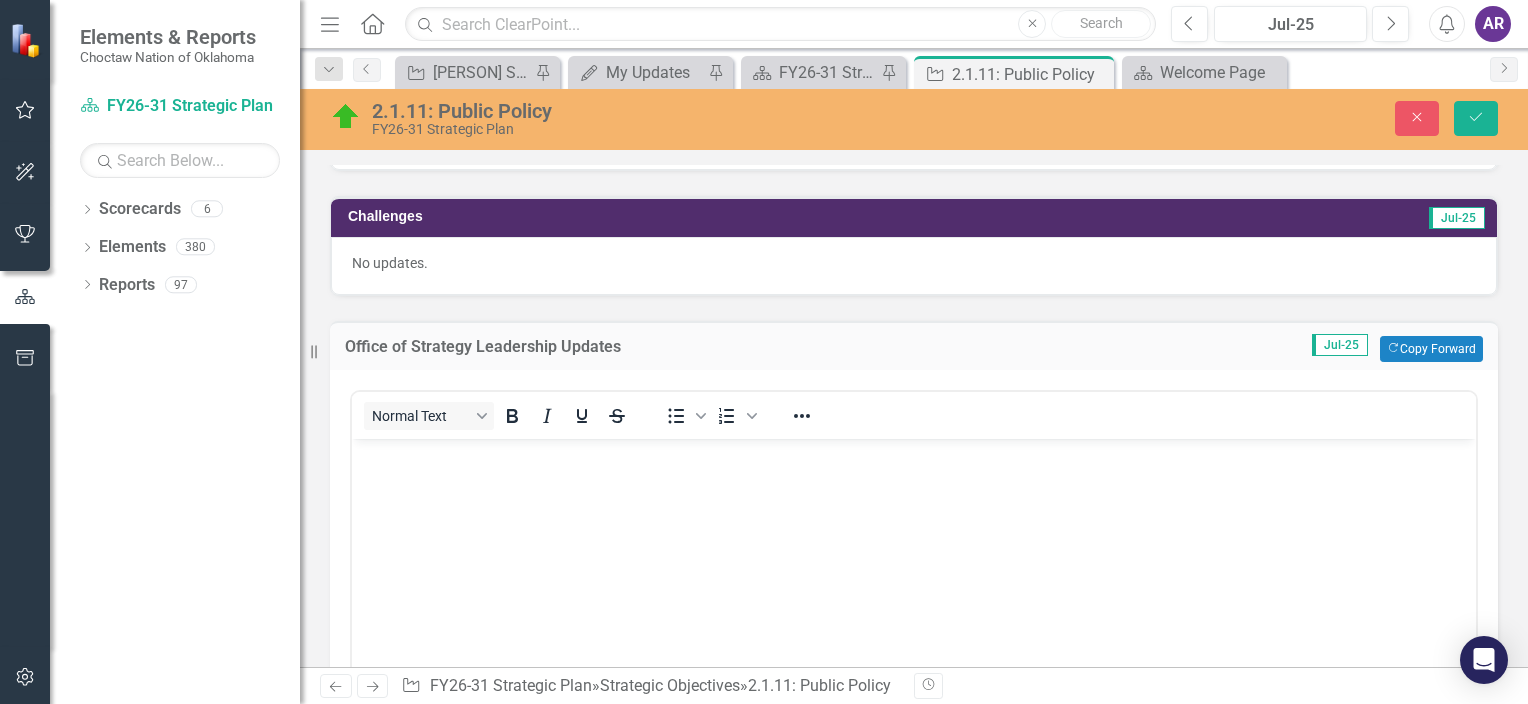 scroll, scrollTop: 0, scrollLeft: 0, axis: both 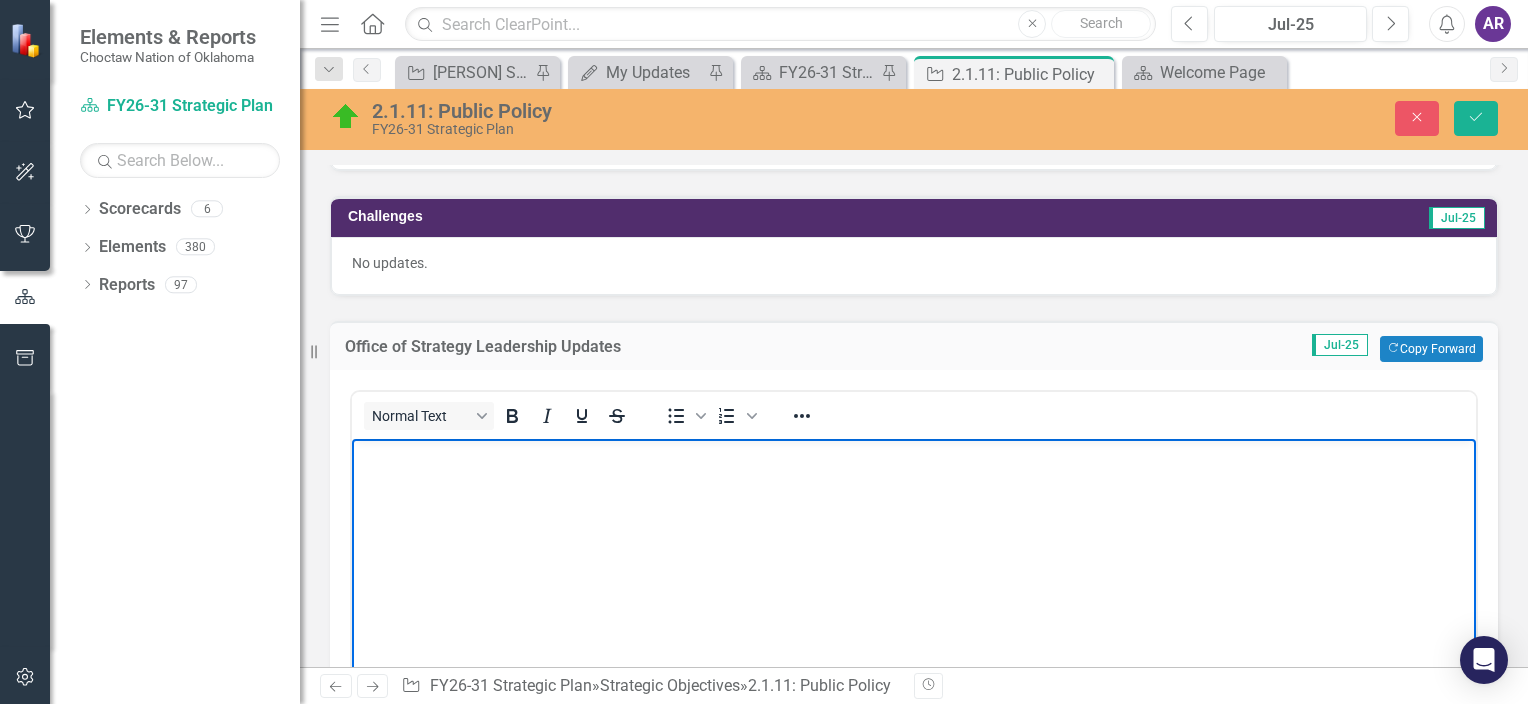 click at bounding box center (914, 588) 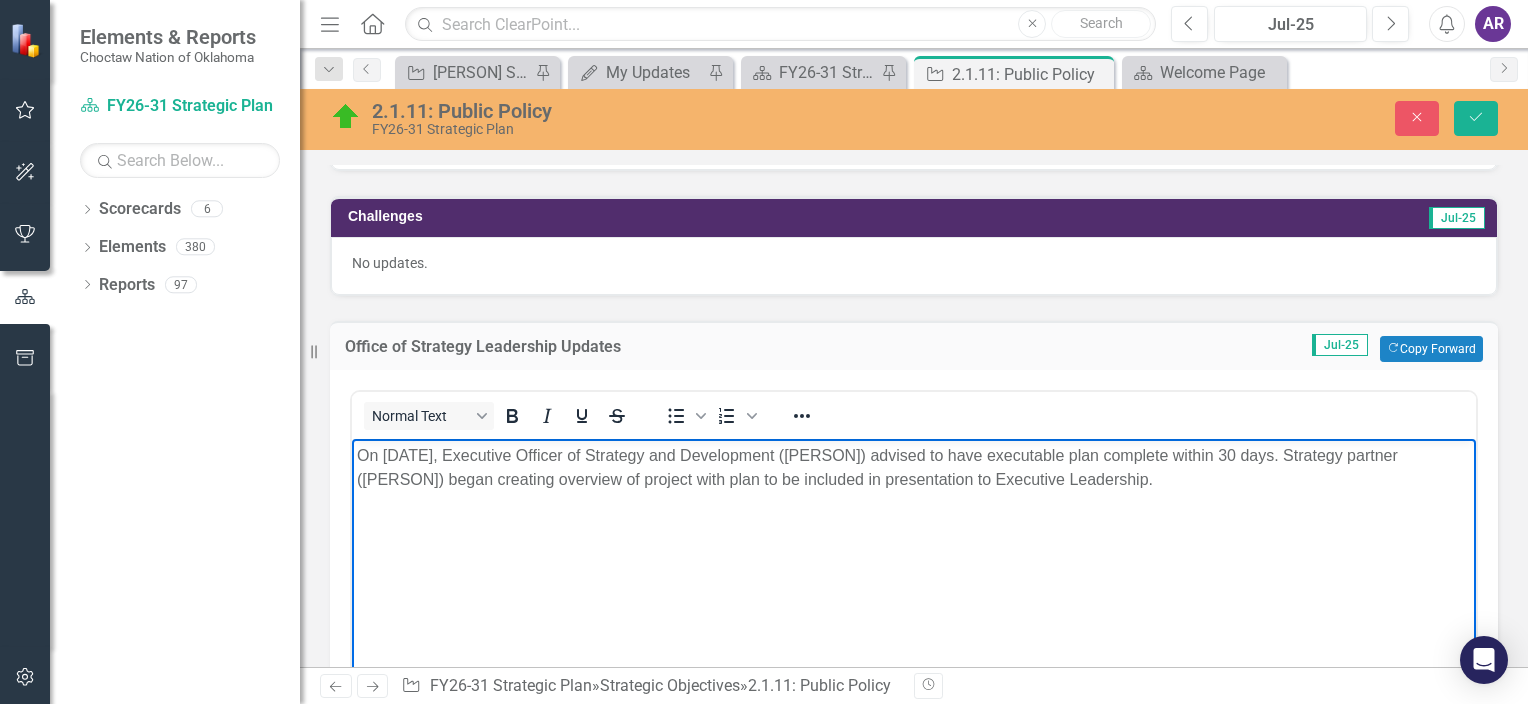 click on "On [DATE], Executive Officer of Strategy and Development ([PERSON]) advised to have executable plan complete within 30 days. Strategy partner ([PERSON]) began creating overview of project with plan to be included in presentation to Executive Leadership." at bounding box center (914, 467) 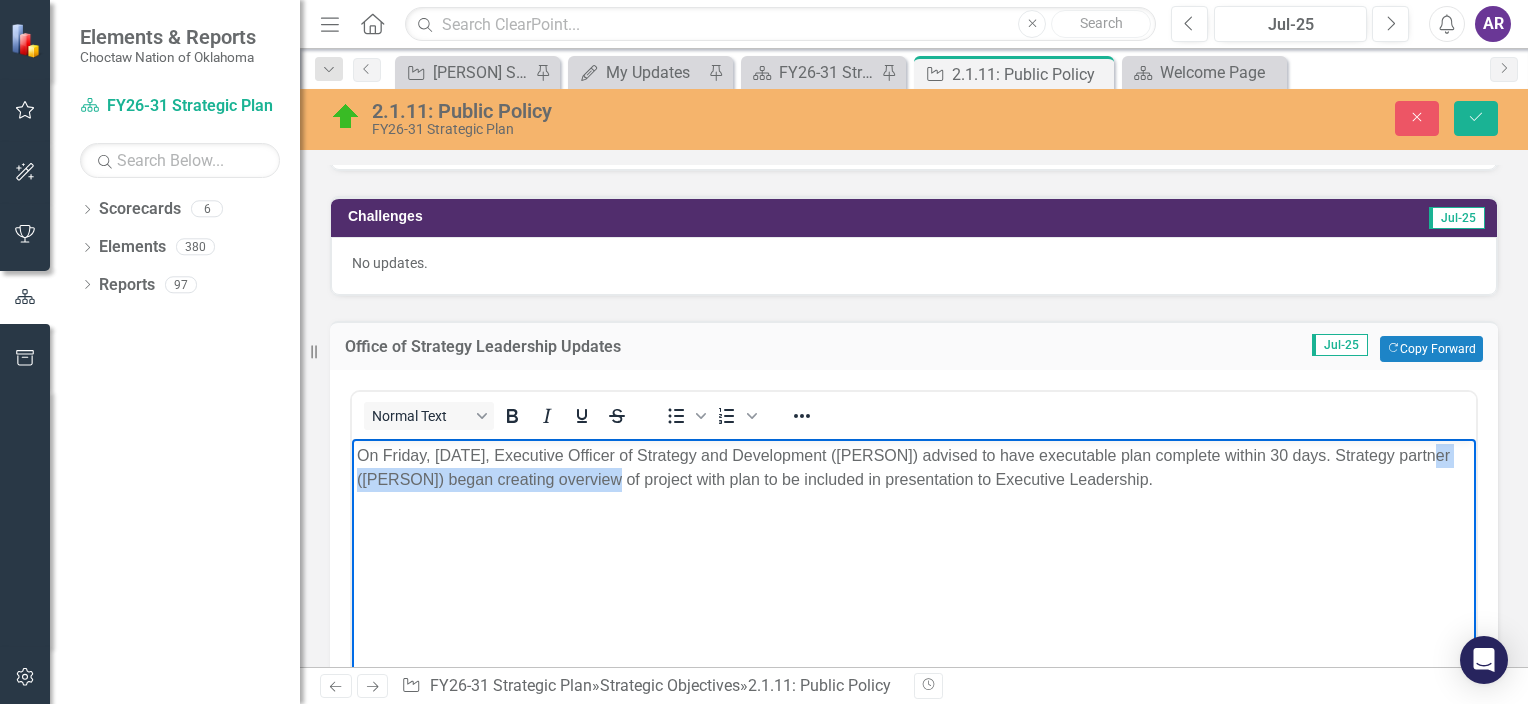 drag, startPoint x: 630, startPoint y: 479, endPoint x: 357, endPoint y: 483, distance: 273.0293 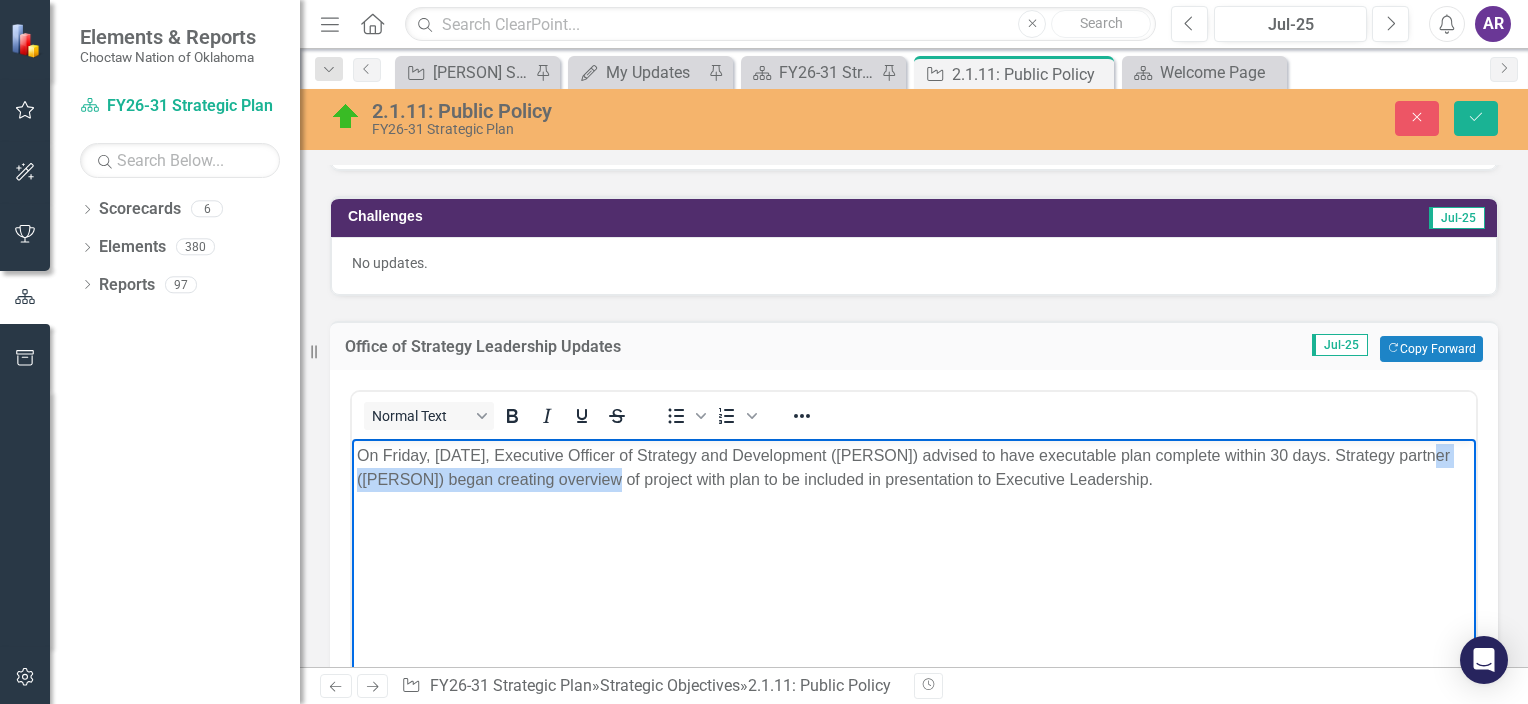 click on "On Friday, [DATE], Executive Officer of Strategy and Development ([PERSON]) advised to have executable plan complete within 30 days. Strategy partner ([PERSON]) began creating overview of project with plan to be included in presentation to Executive Leadership." at bounding box center [914, 467] 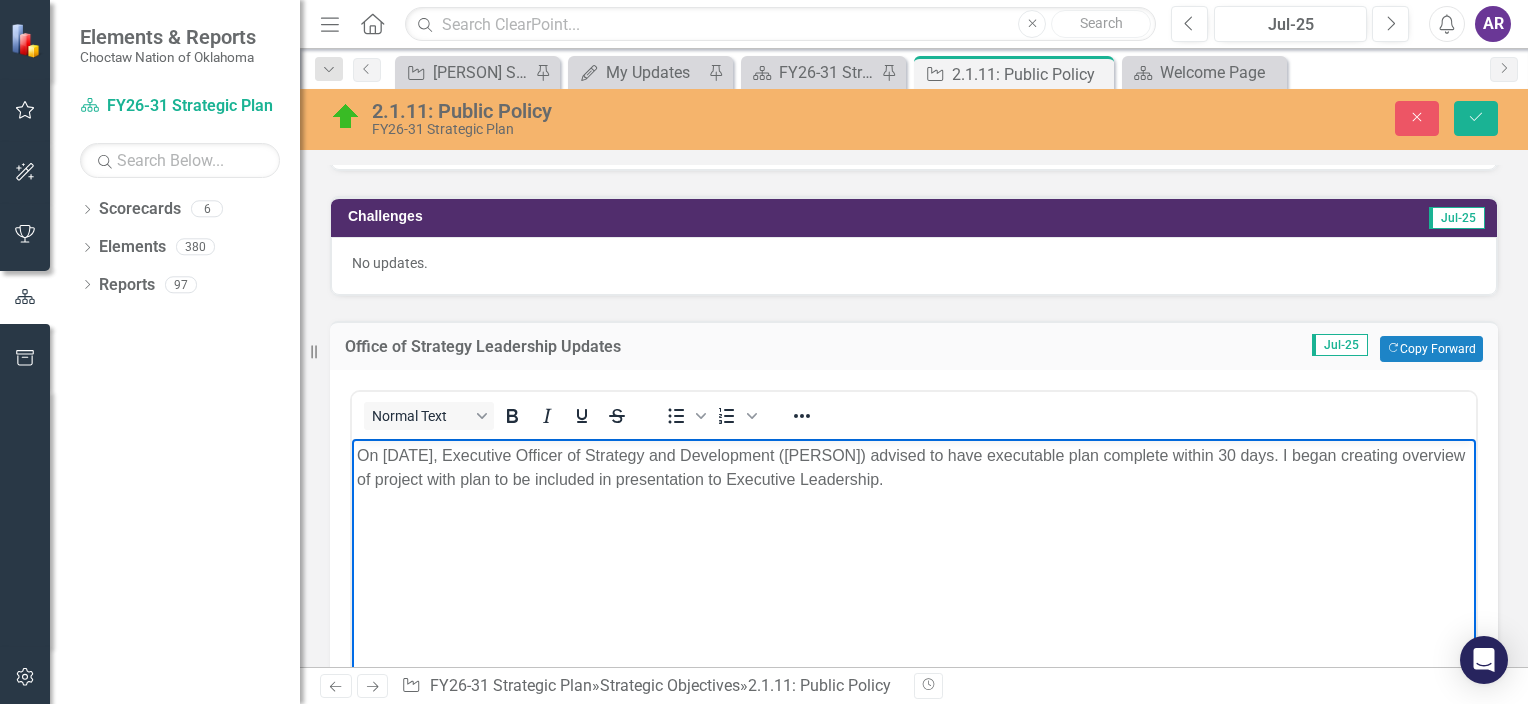click on "On [DATE], Executive Officer of Strategy and Development ([PERSON]) advised to have executable plan complete within 30 days. I began creating overview of project with plan to be included in presentation to Executive Leadership." at bounding box center [914, 467] 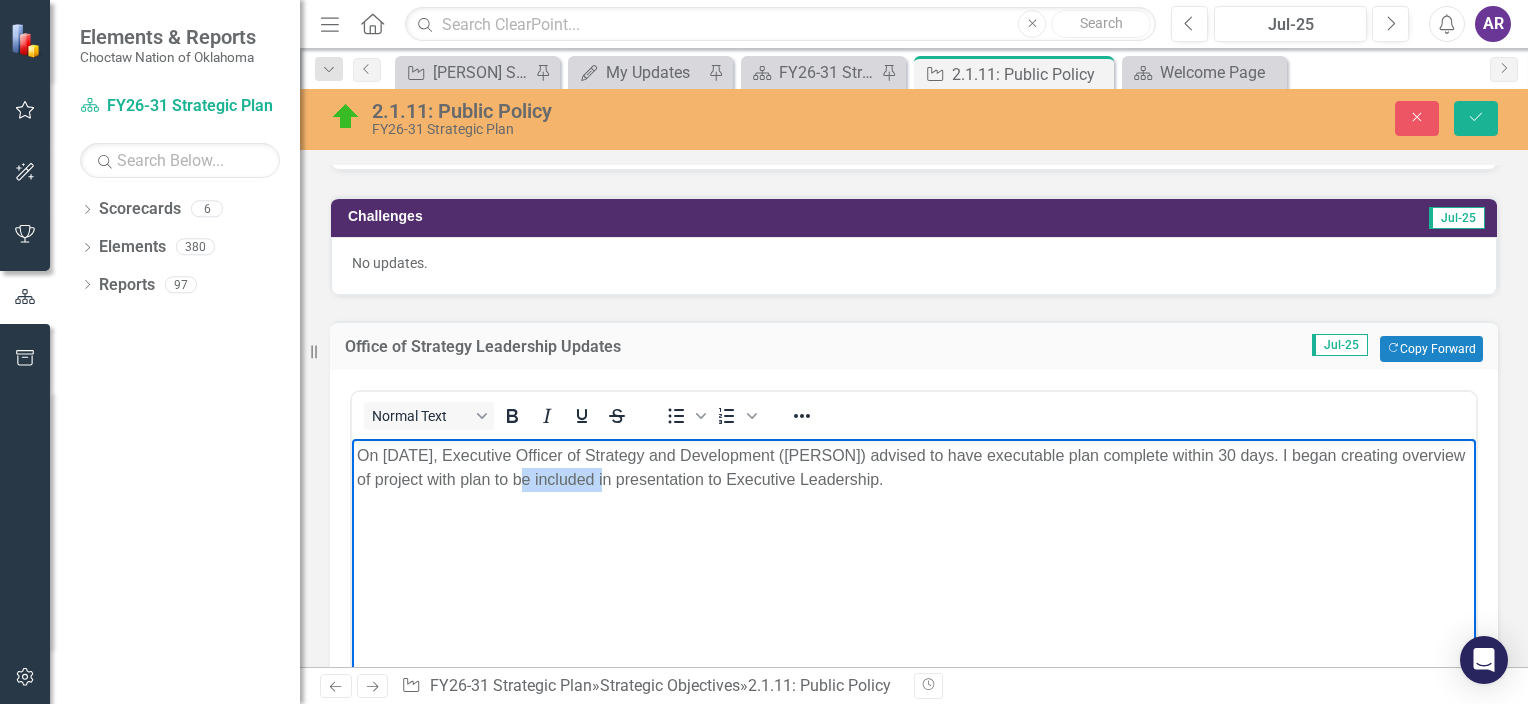 drag, startPoint x: 634, startPoint y: 480, endPoint x: 551, endPoint y: 483, distance: 83.0542 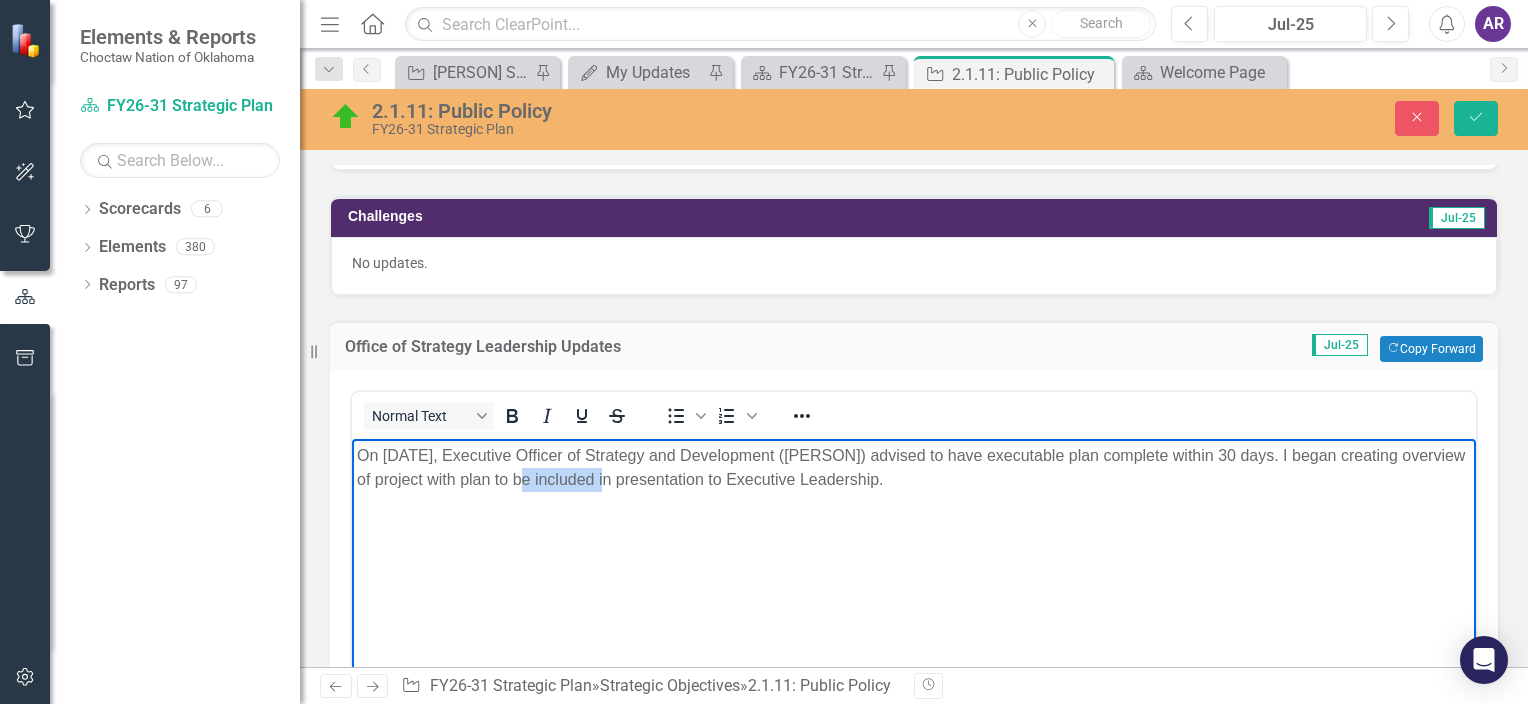 click on "On [DATE], Executive Officer of Strategy and Development ([PERSON]) advised to have executable plan complete within 30 days. I began creating overview of project with plan to be included in presentation to Executive Leadership." at bounding box center (914, 467) 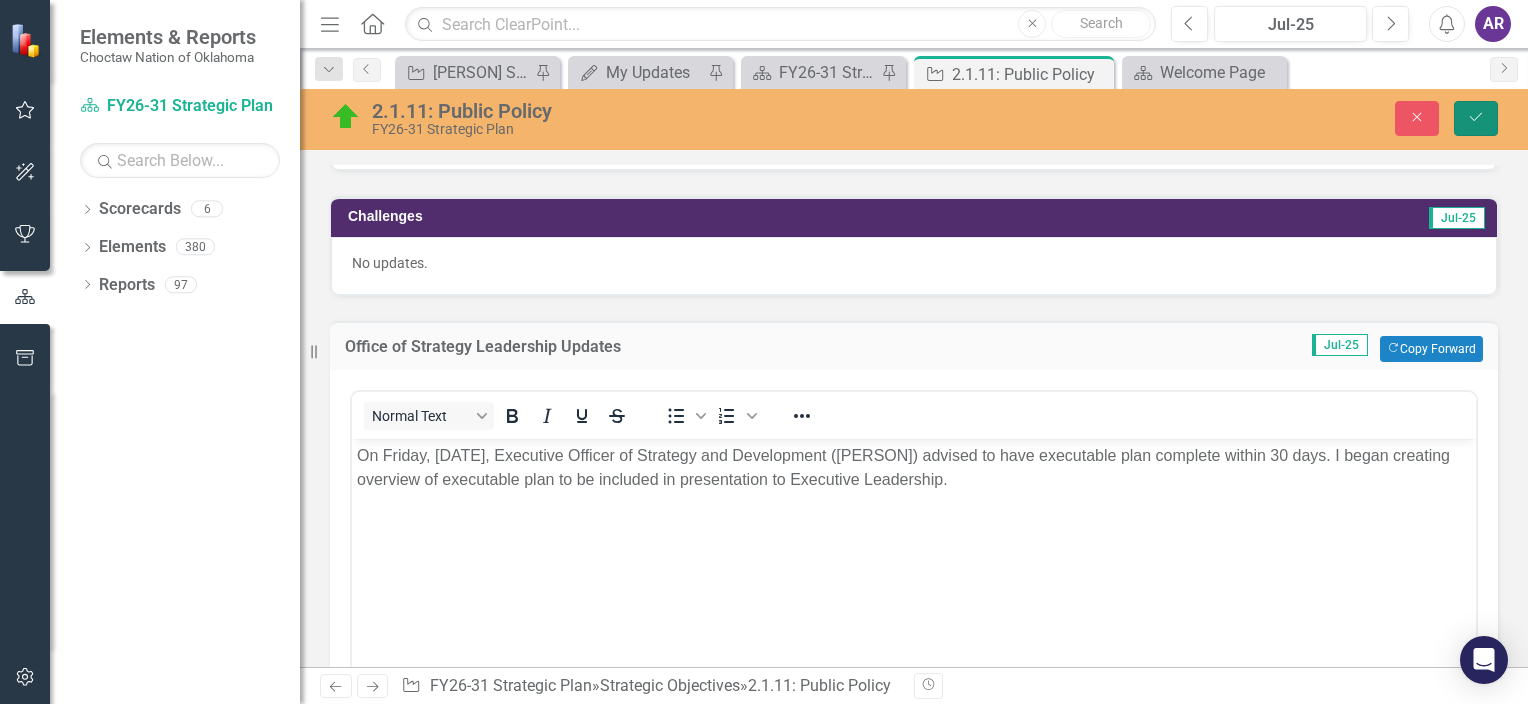 click on "Save" 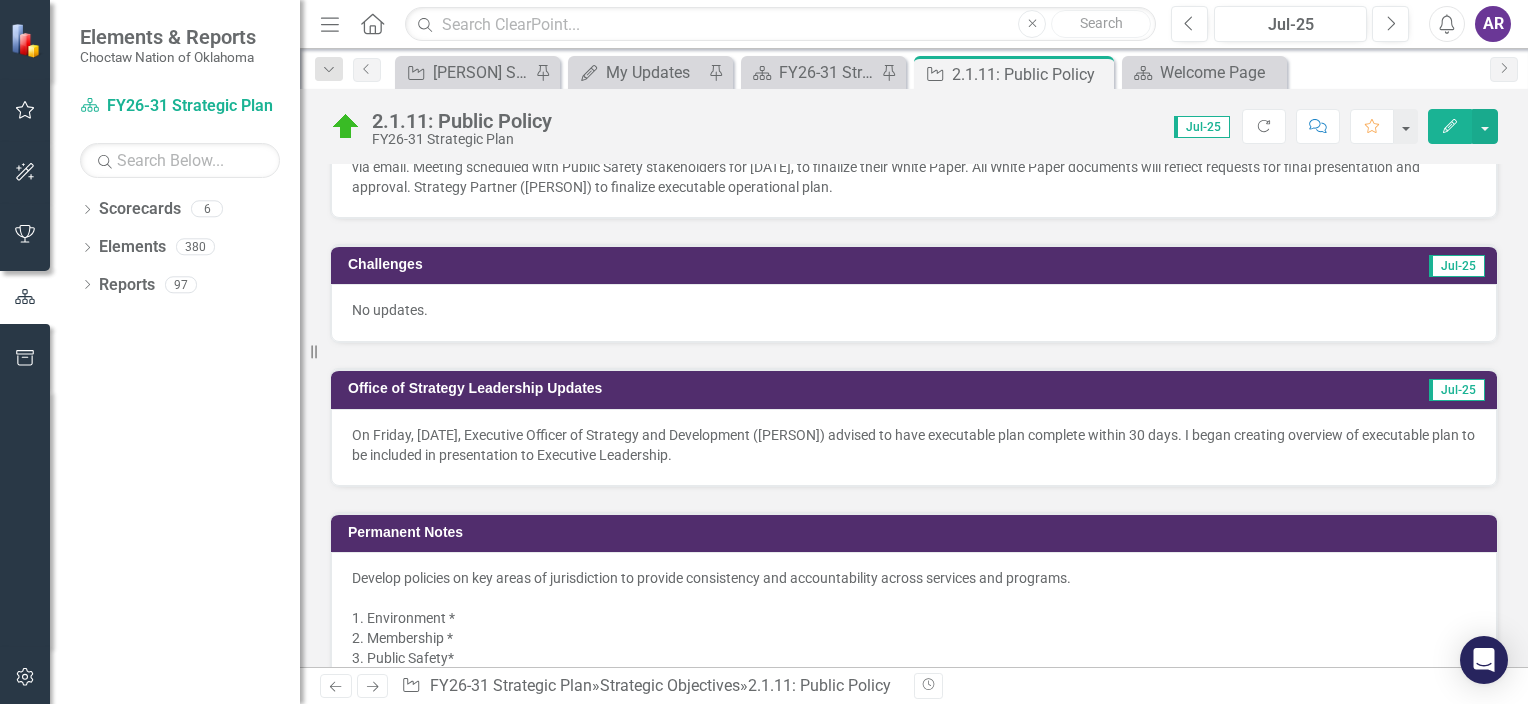 scroll, scrollTop: 1275, scrollLeft: 0, axis: vertical 